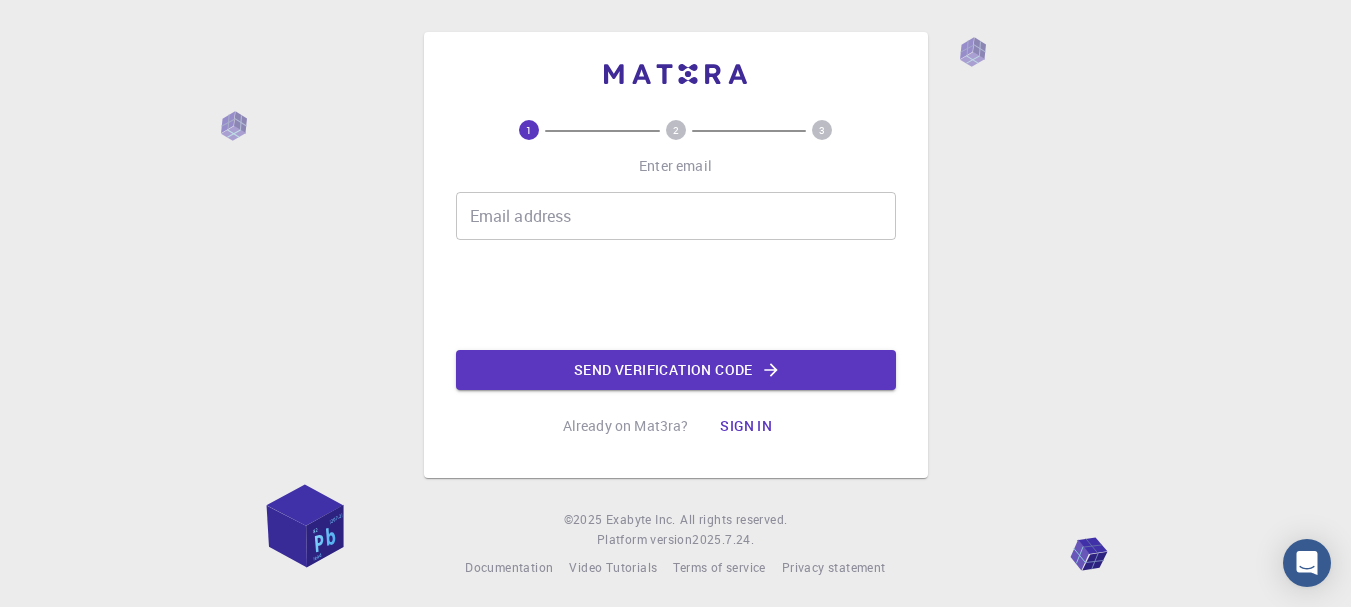 scroll, scrollTop: 0, scrollLeft: 0, axis: both 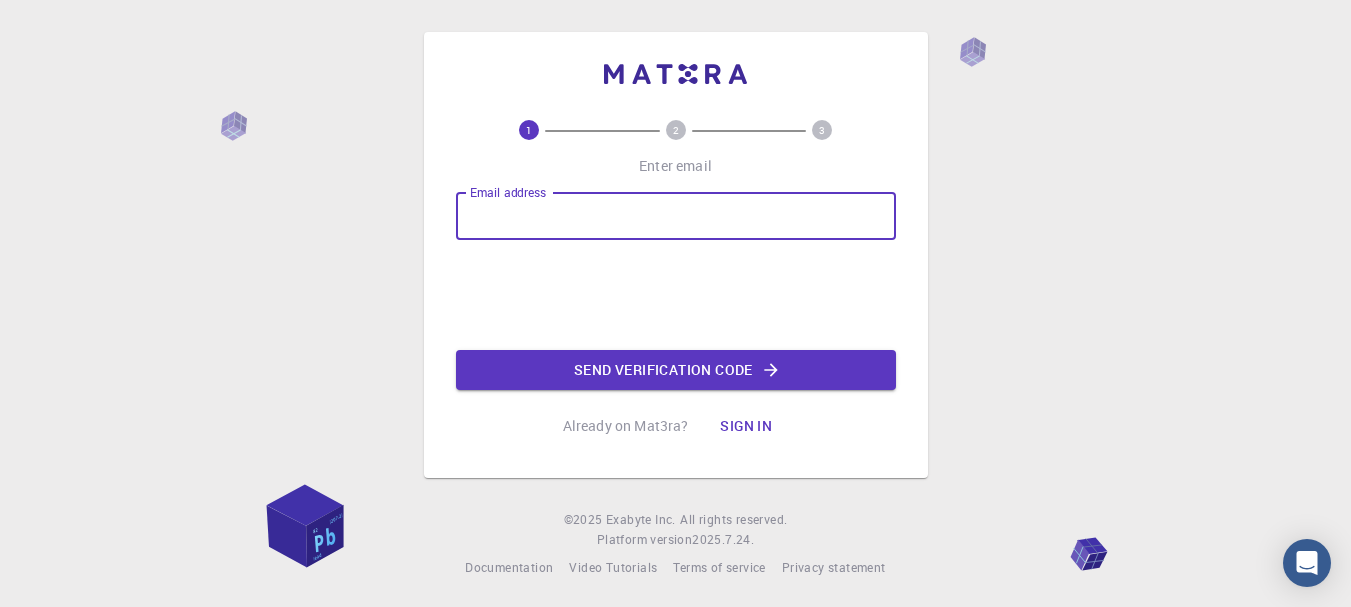 type on "nishant.7388312399@gmail.com" 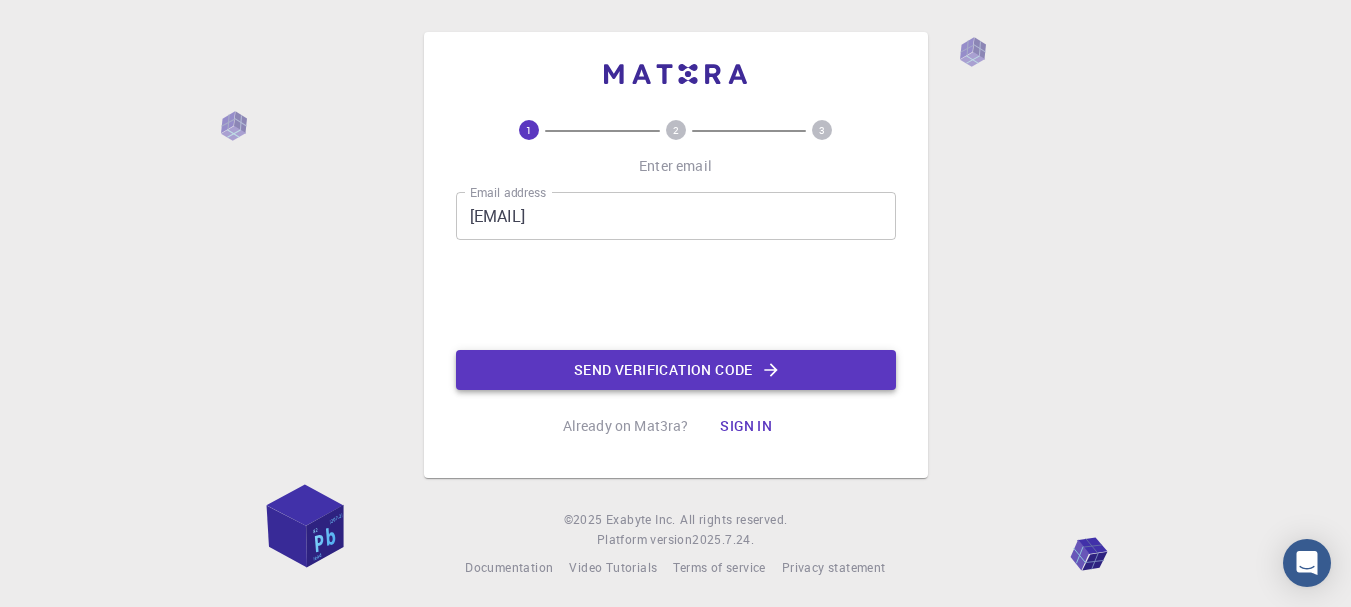 click on "Send verification code" 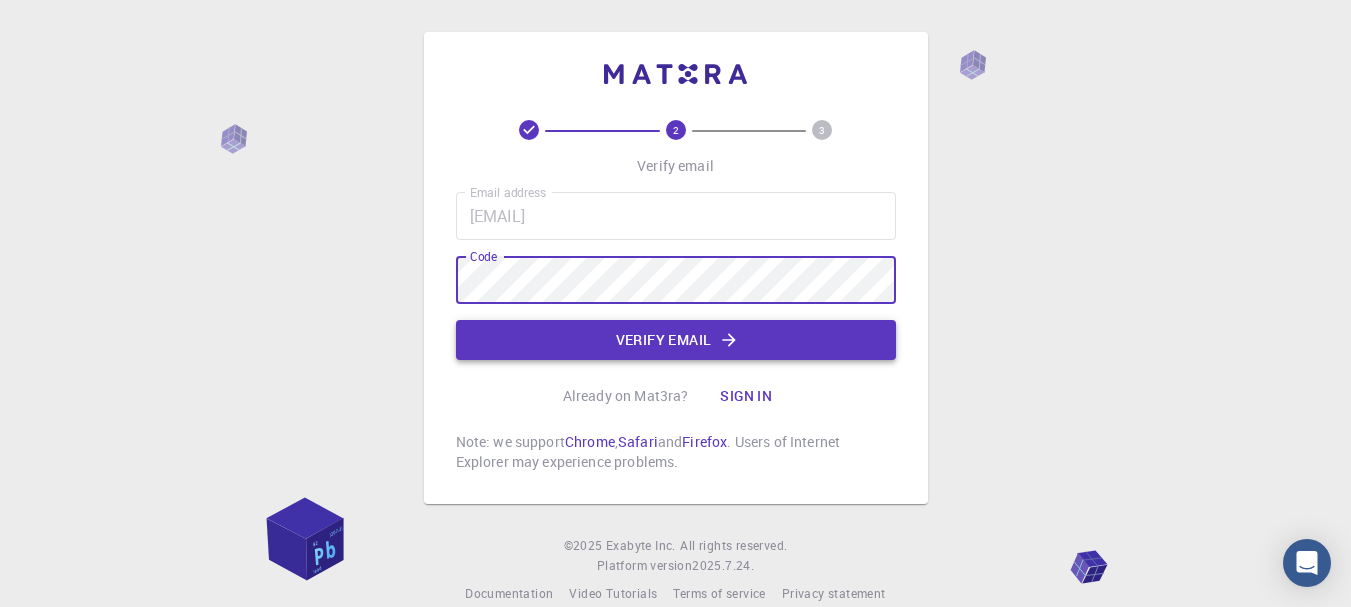 click 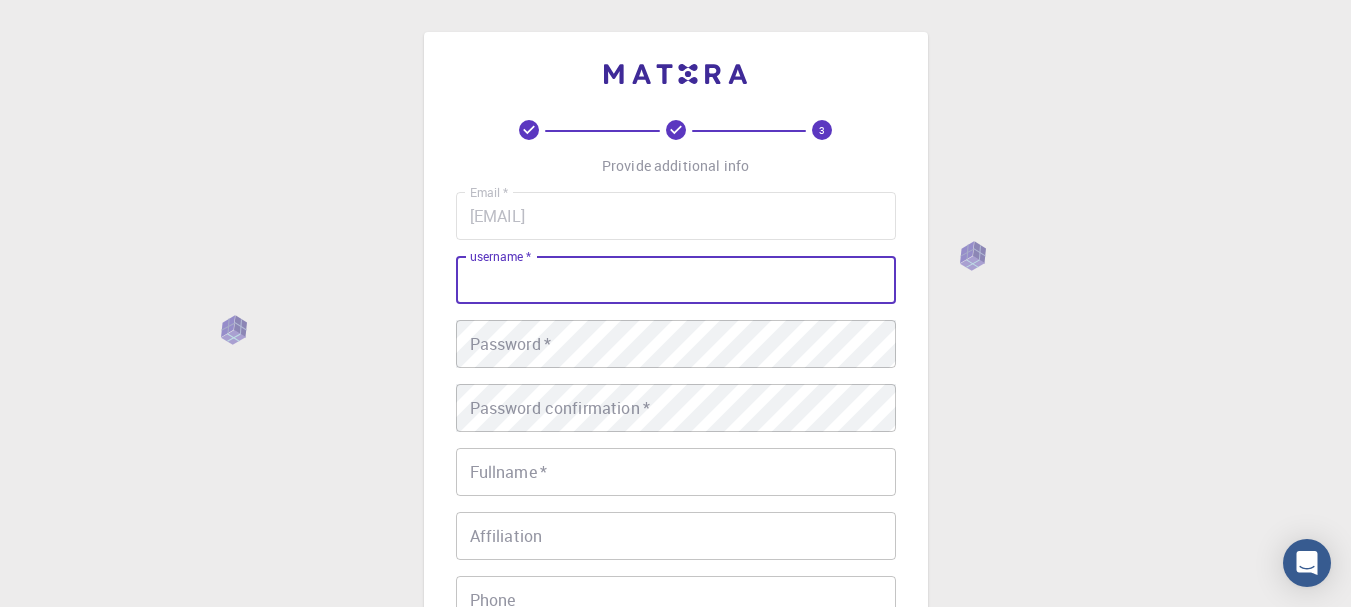 click on "username   *" at bounding box center [676, 280] 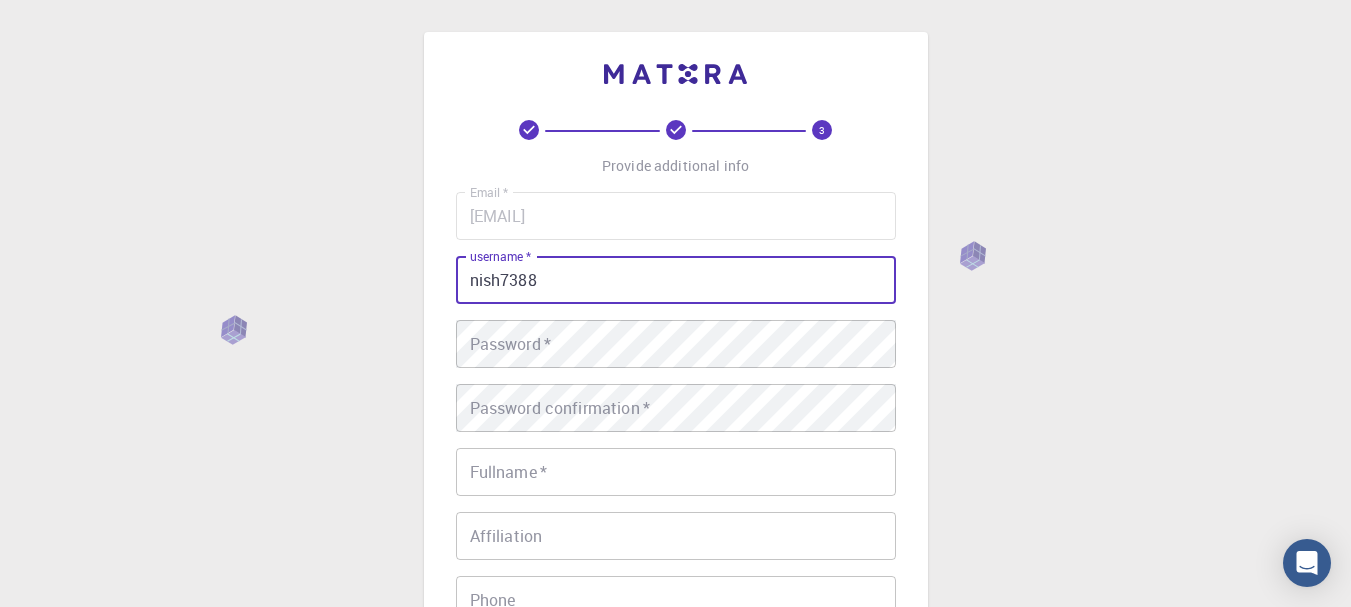 type on "nish7388" 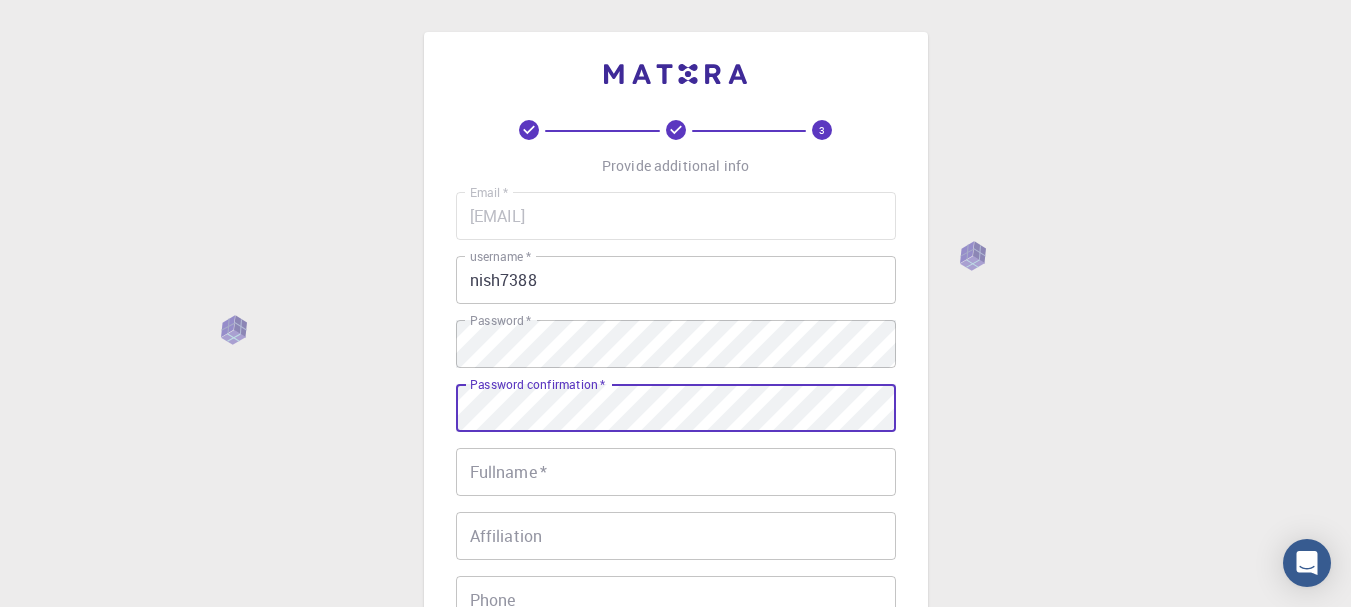 click on "Fullname   *" at bounding box center (676, 472) 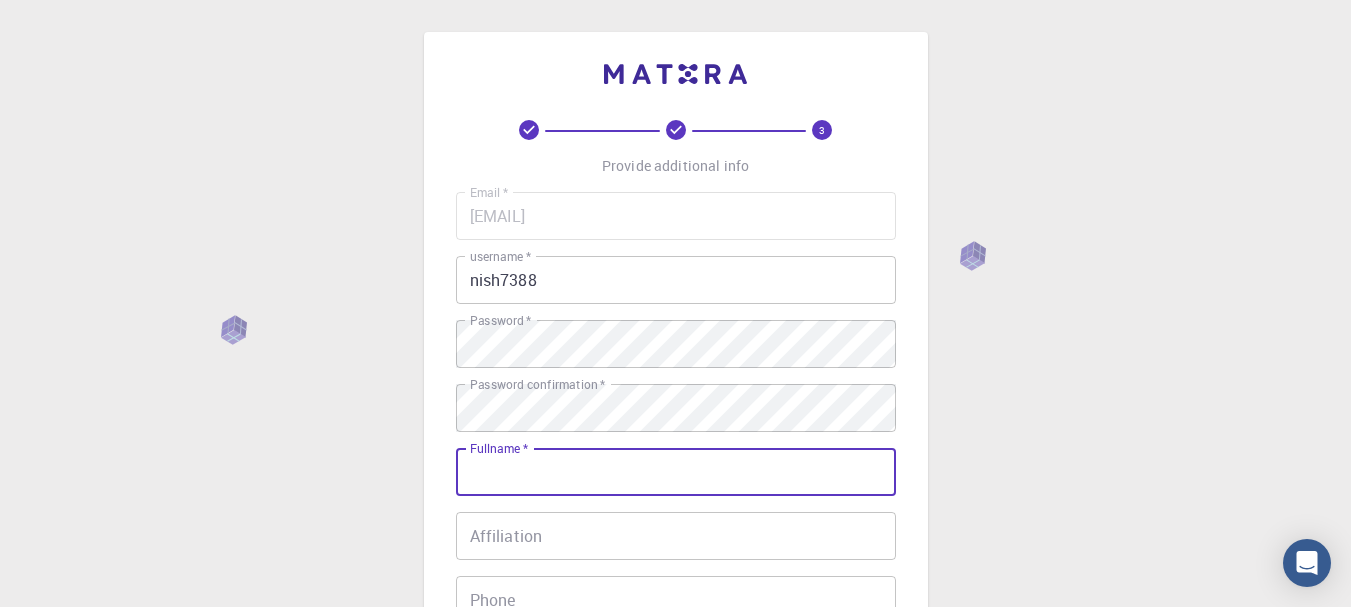 type on "[FIRST] [LAST]" 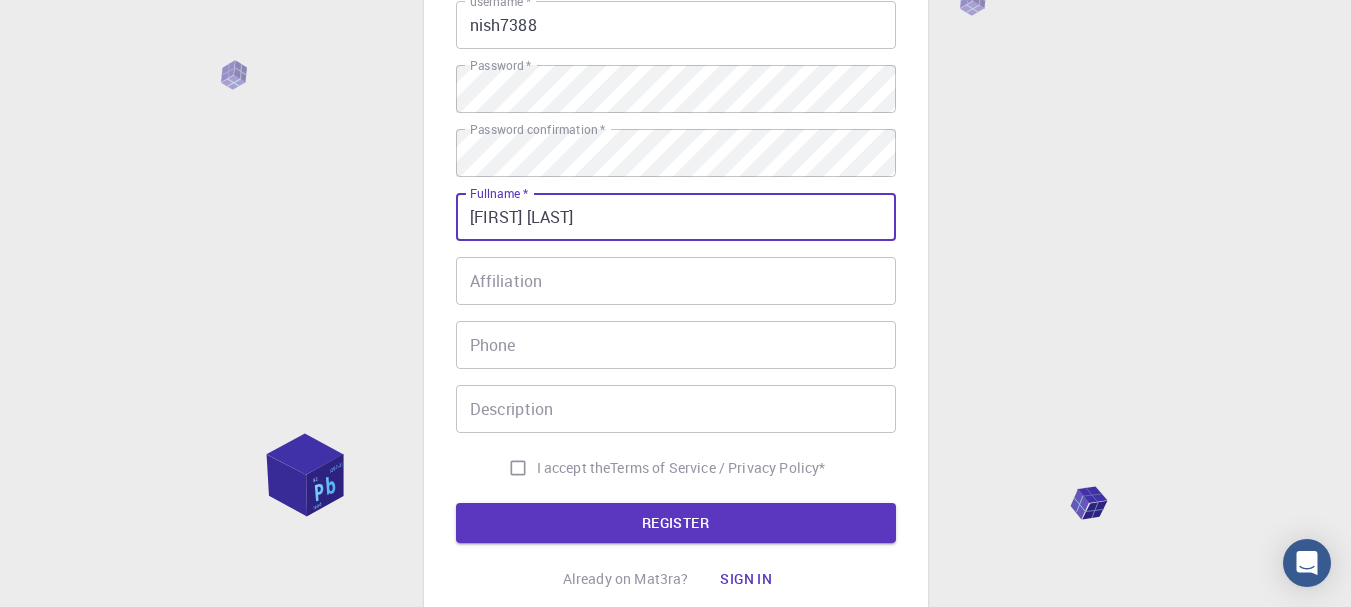 scroll, scrollTop: 300, scrollLeft: 0, axis: vertical 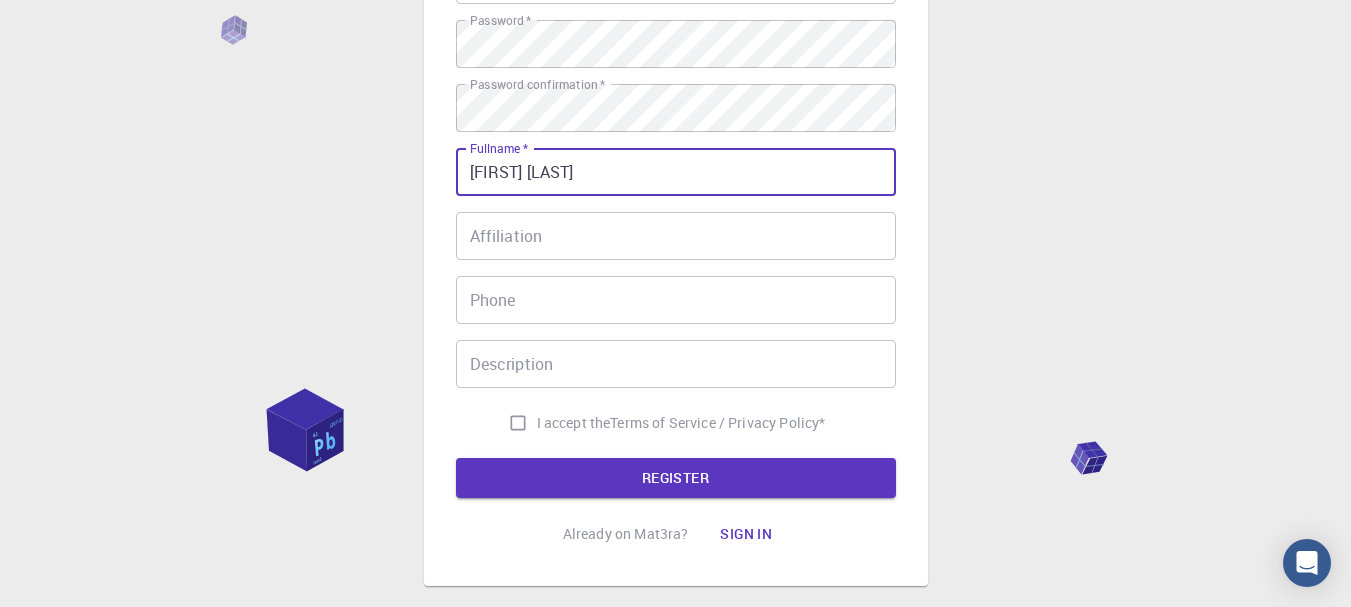 click on "I accept the  Terms of Service / Privacy Policy  *" at bounding box center [518, 423] 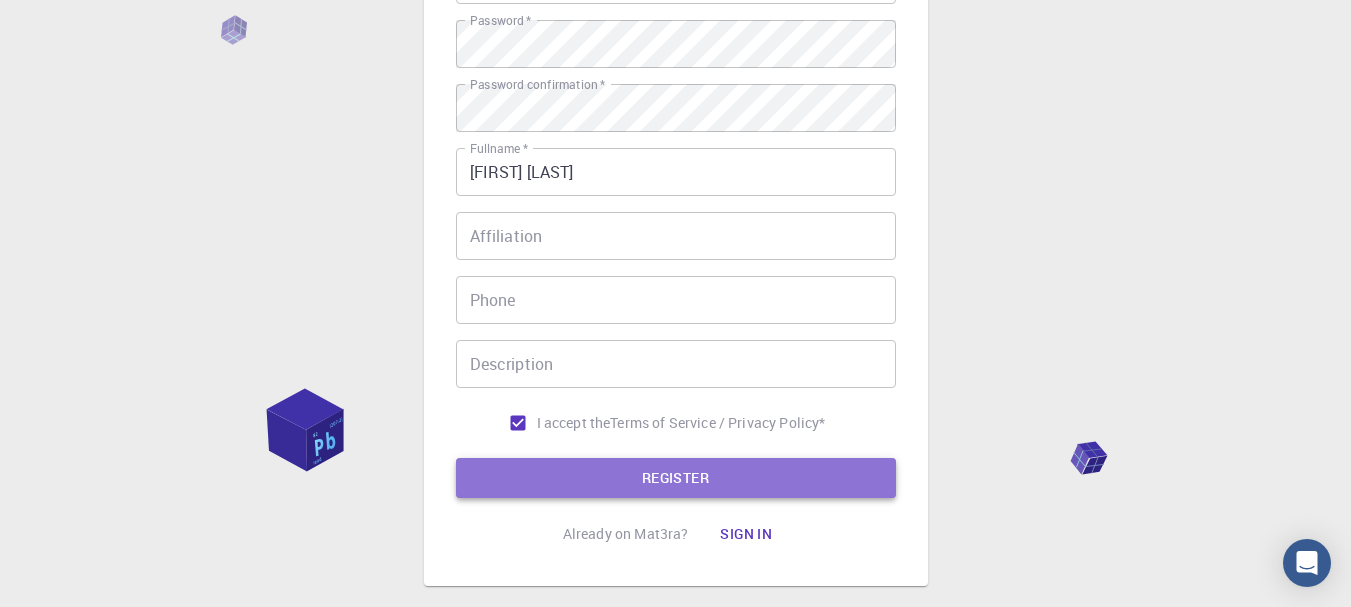 click on "REGISTER" at bounding box center (676, 478) 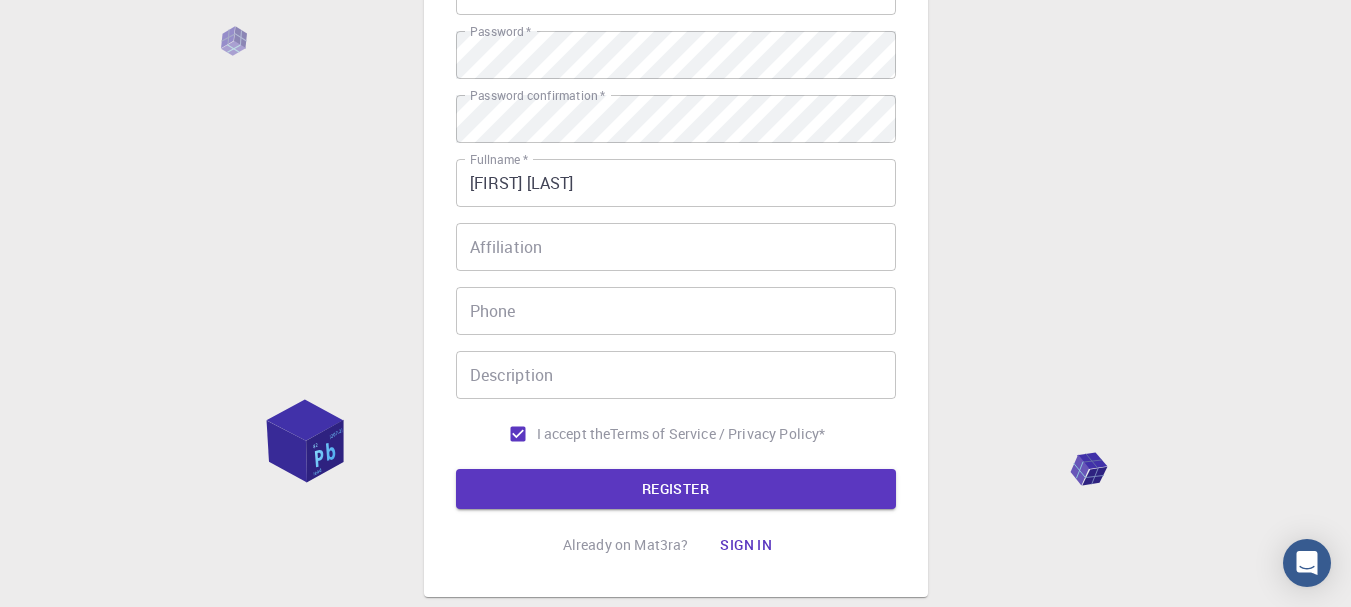 scroll, scrollTop: 300, scrollLeft: 0, axis: vertical 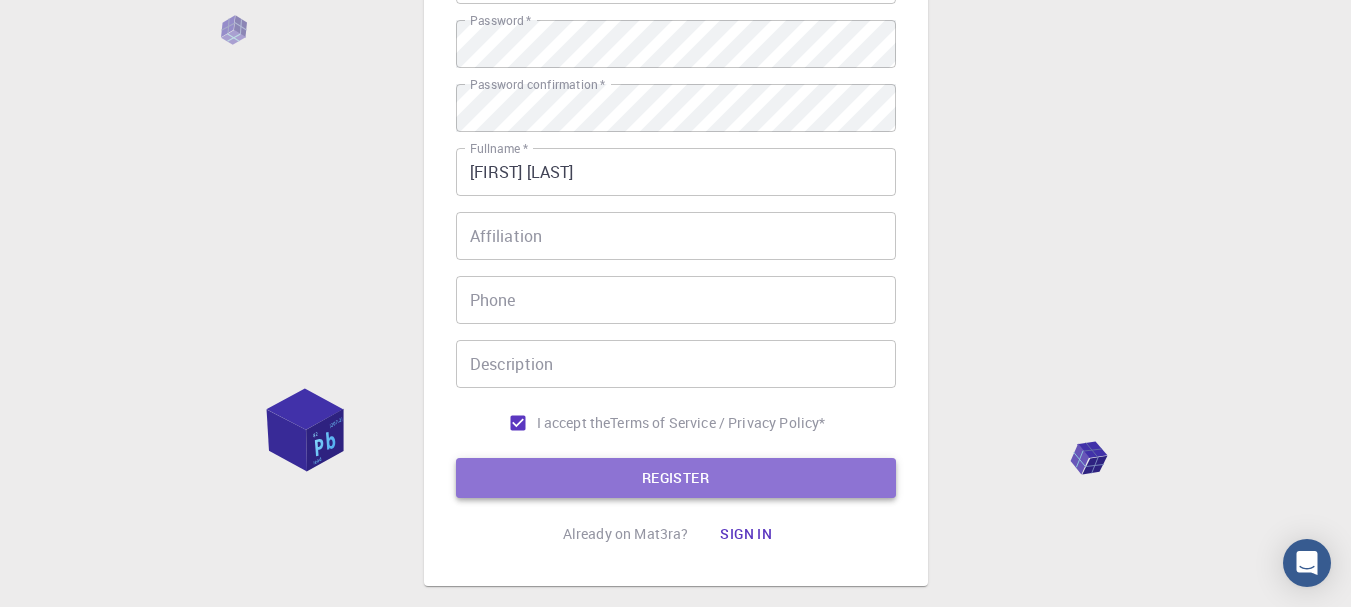 click on "REGISTER" at bounding box center [676, 478] 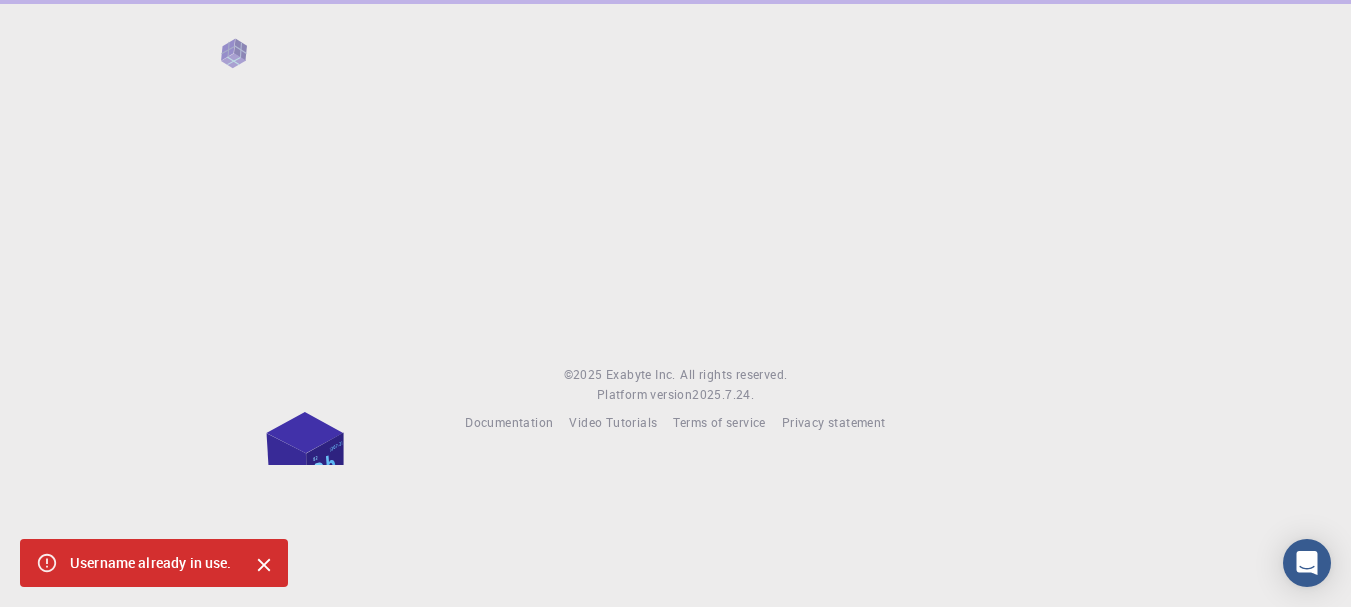 scroll, scrollTop: 0, scrollLeft: 0, axis: both 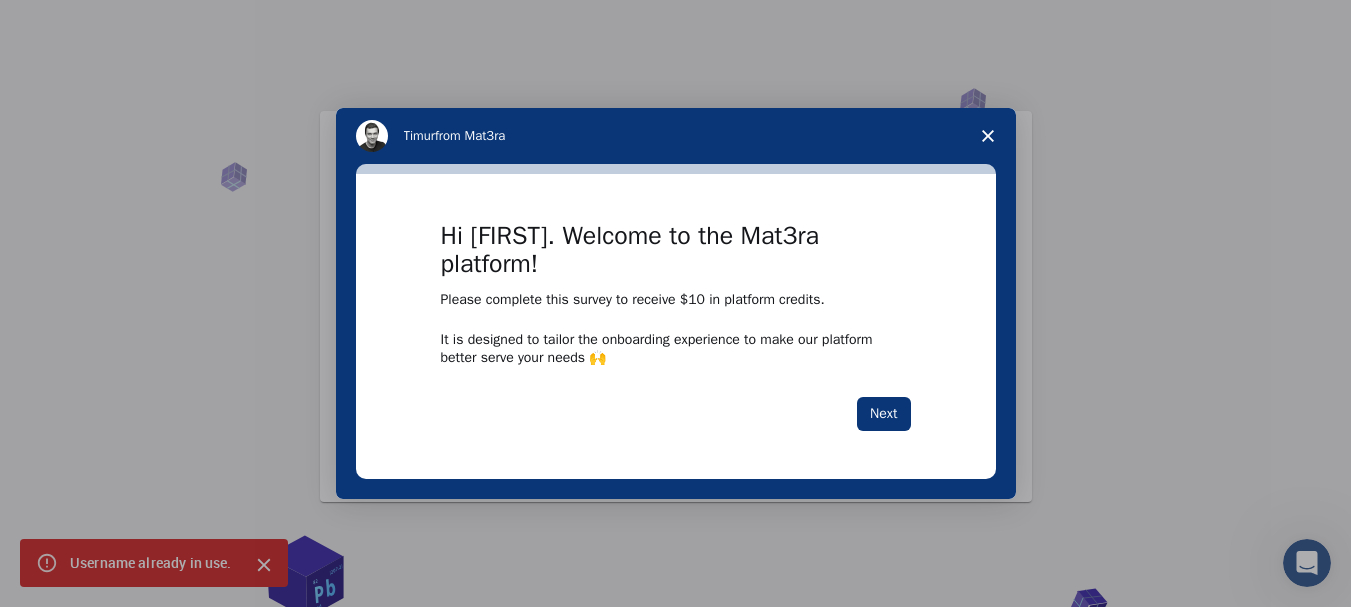 click at bounding box center (675, 303) 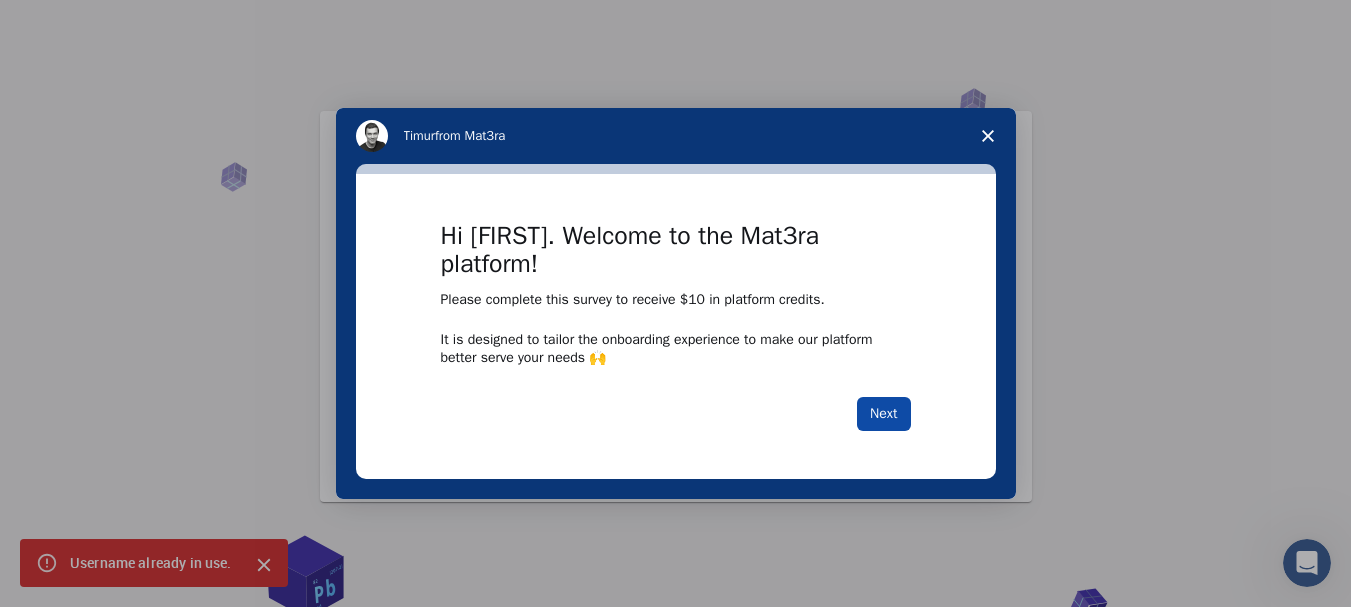 click on "Next" at bounding box center [883, 414] 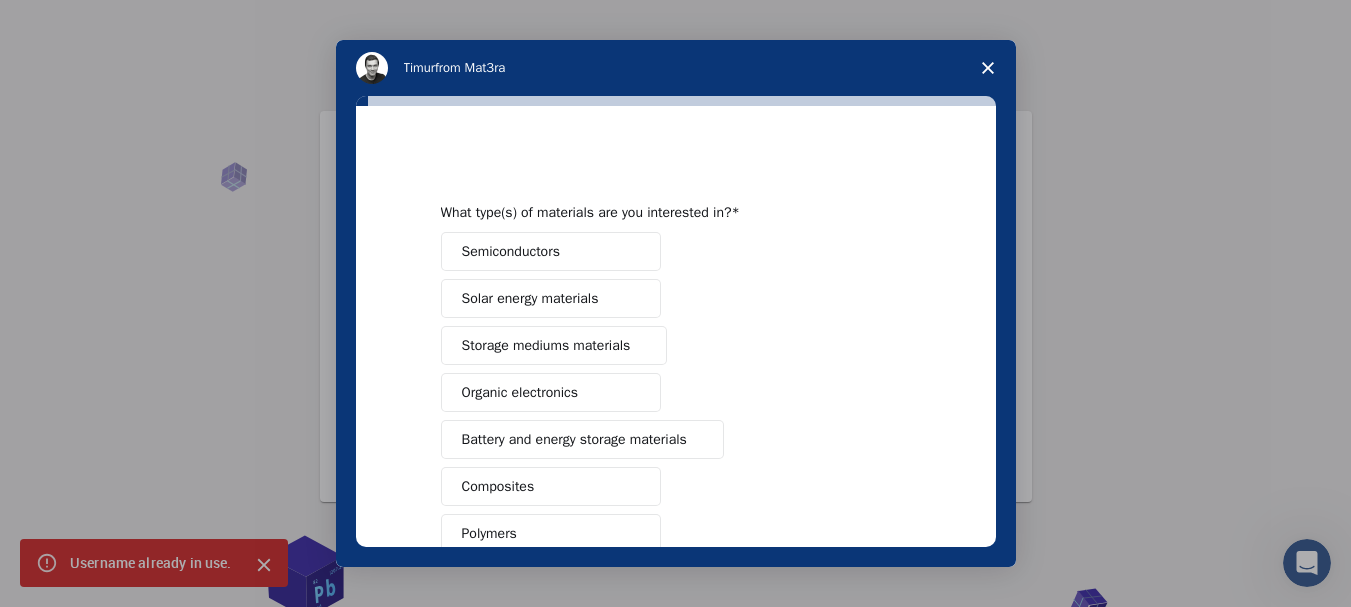 click on "Semiconductors" at bounding box center [551, 251] 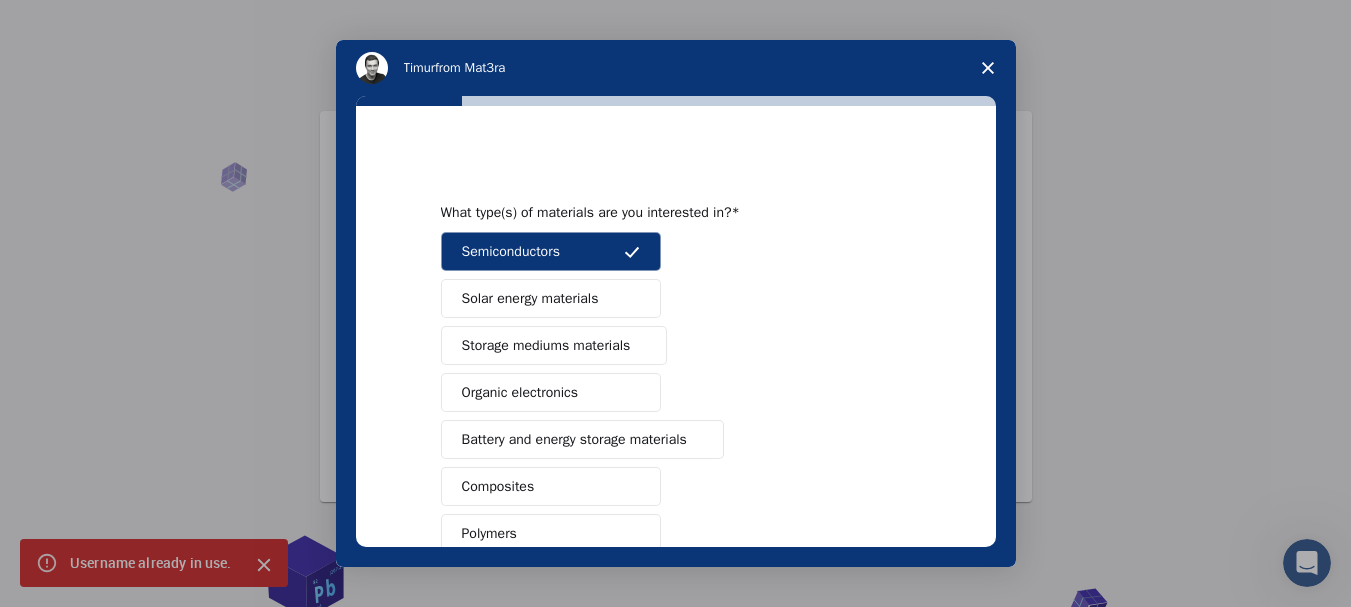 click on "Solar energy materials" at bounding box center [530, 298] 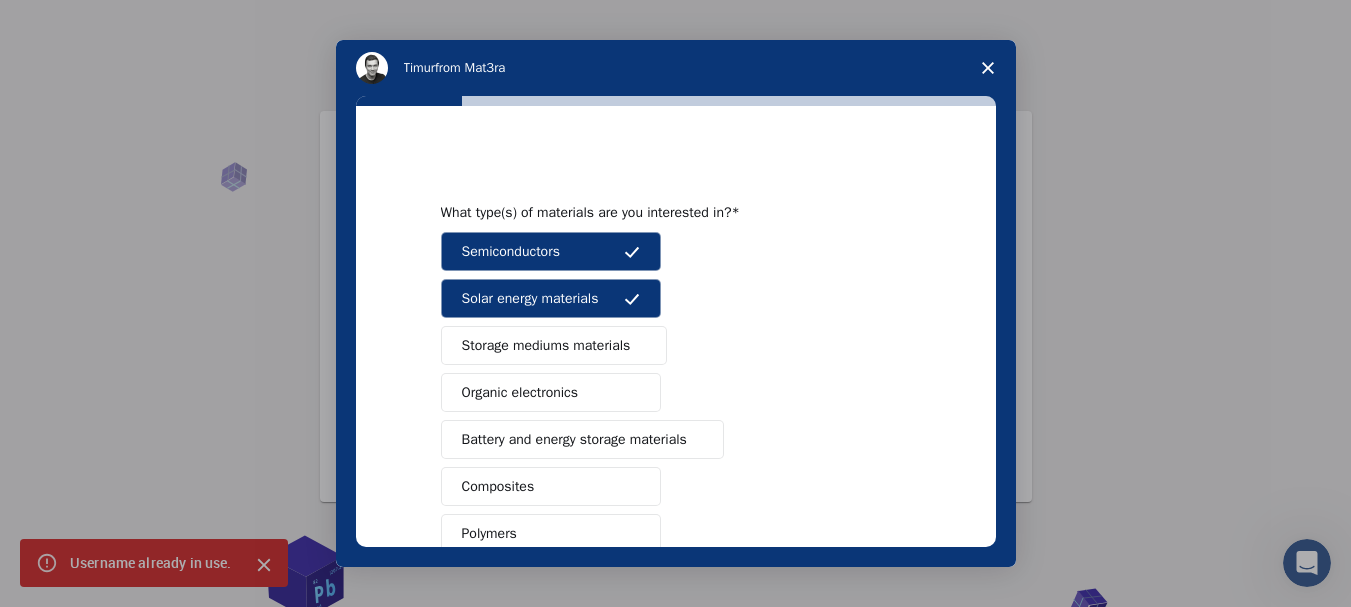 click on "Storage mediums materials" at bounding box center (546, 345) 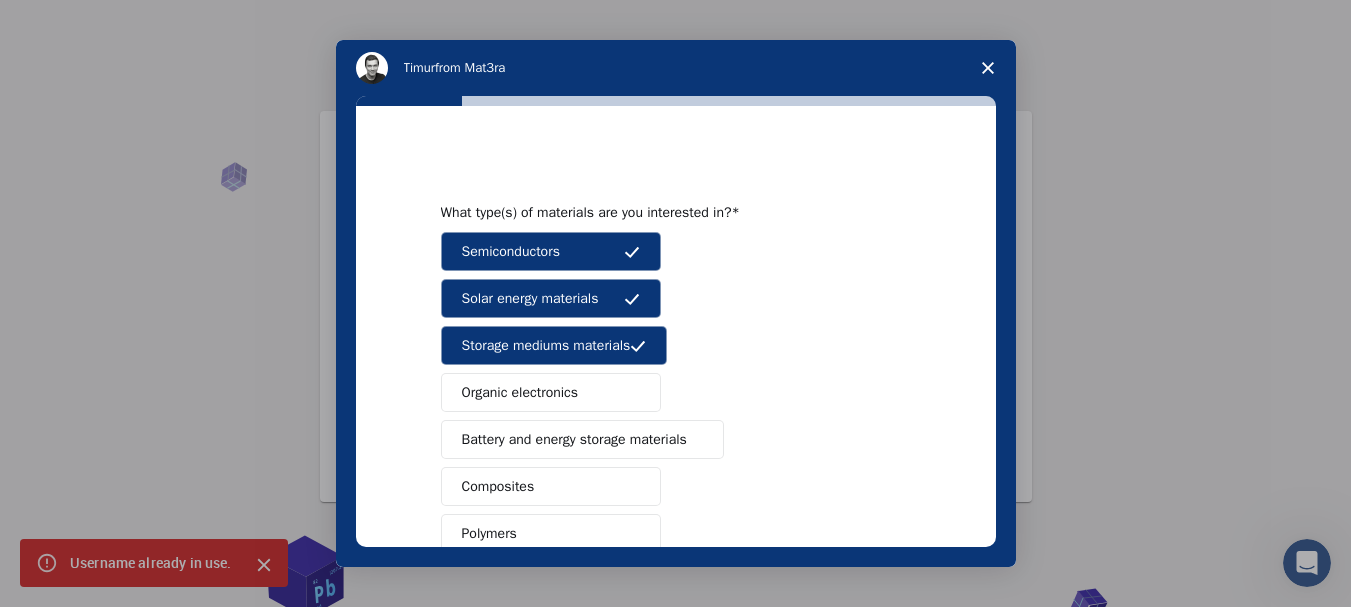 click on "Semiconductors Solar energy materials Storage mediums materials Organic electronics Battery and energy storage materials Composites Polymers Metals & Alloys Chemicals & Solvents Catalysis and reactivity Glasses Other (Please specify)" at bounding box center [676, 510] 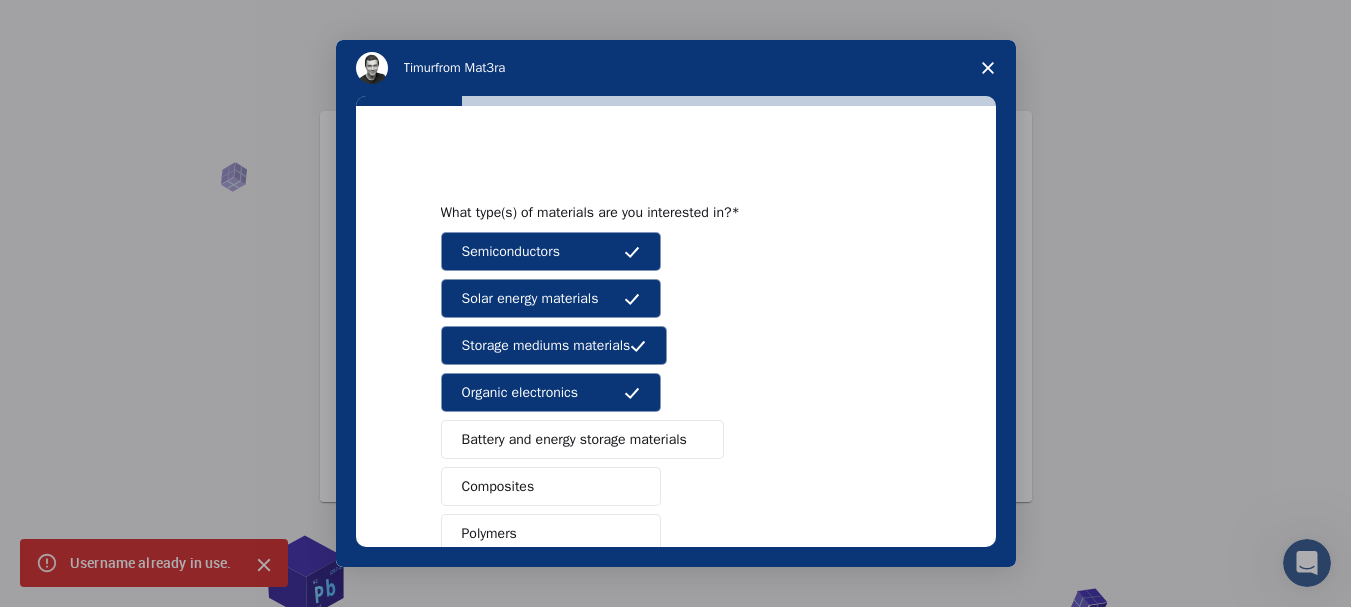 click on "Battery and energy storage materials" at bounding box center [574, 439] 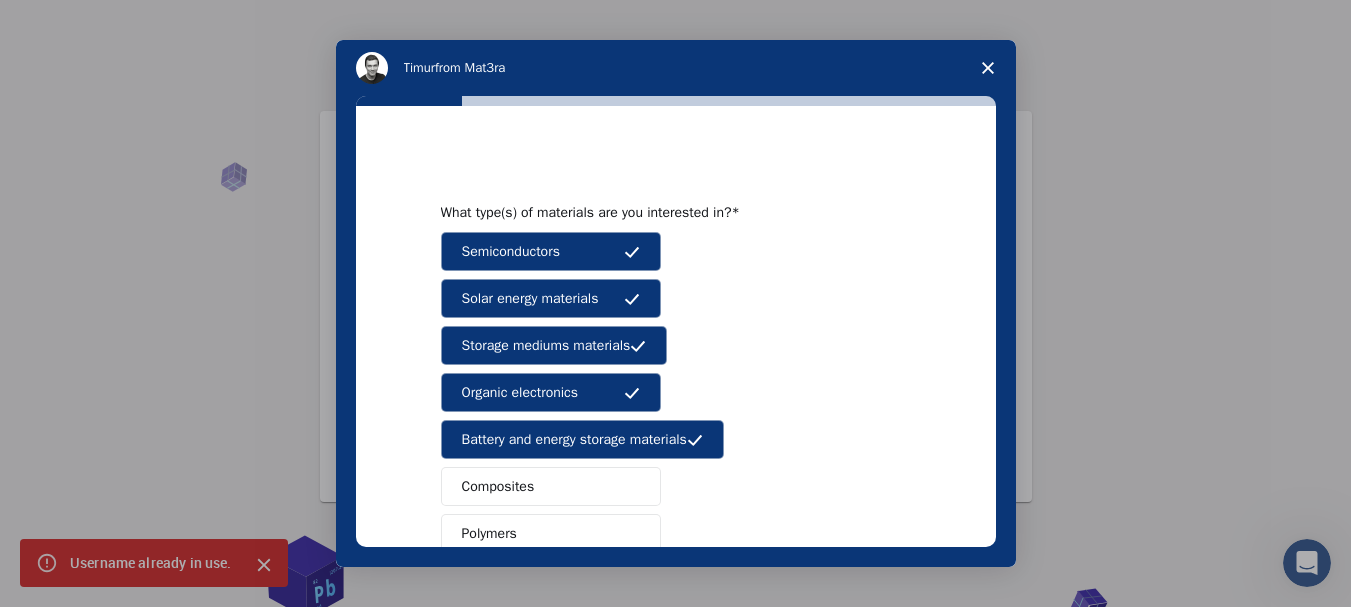click on "Composites" at bounding box center [551, 486] 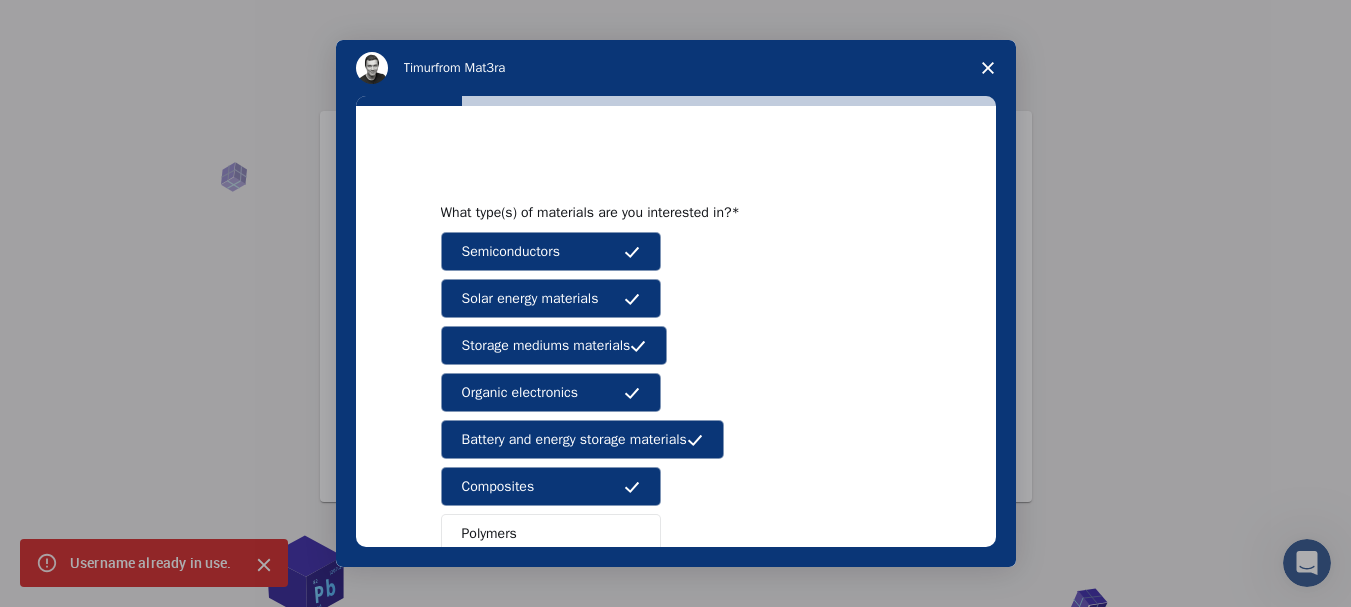 click on "Polymers" at bounding box center (551, 533) 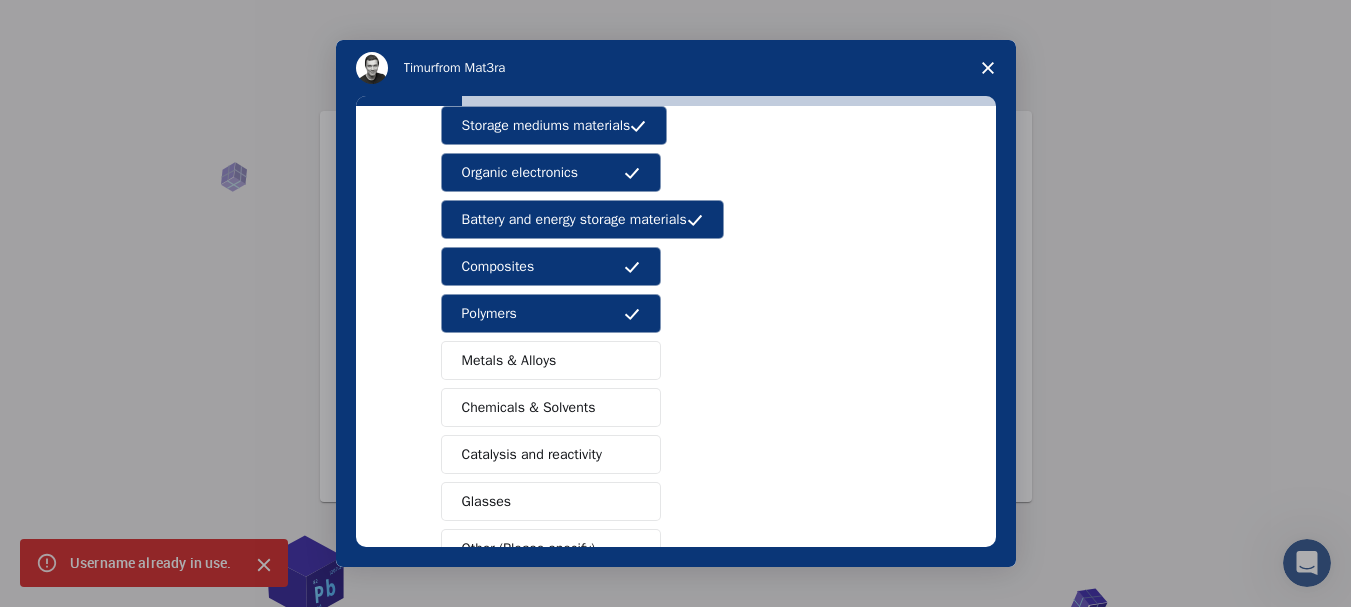 scroll, scrollTop: 300, scrollLeft: 0, axis: vertical 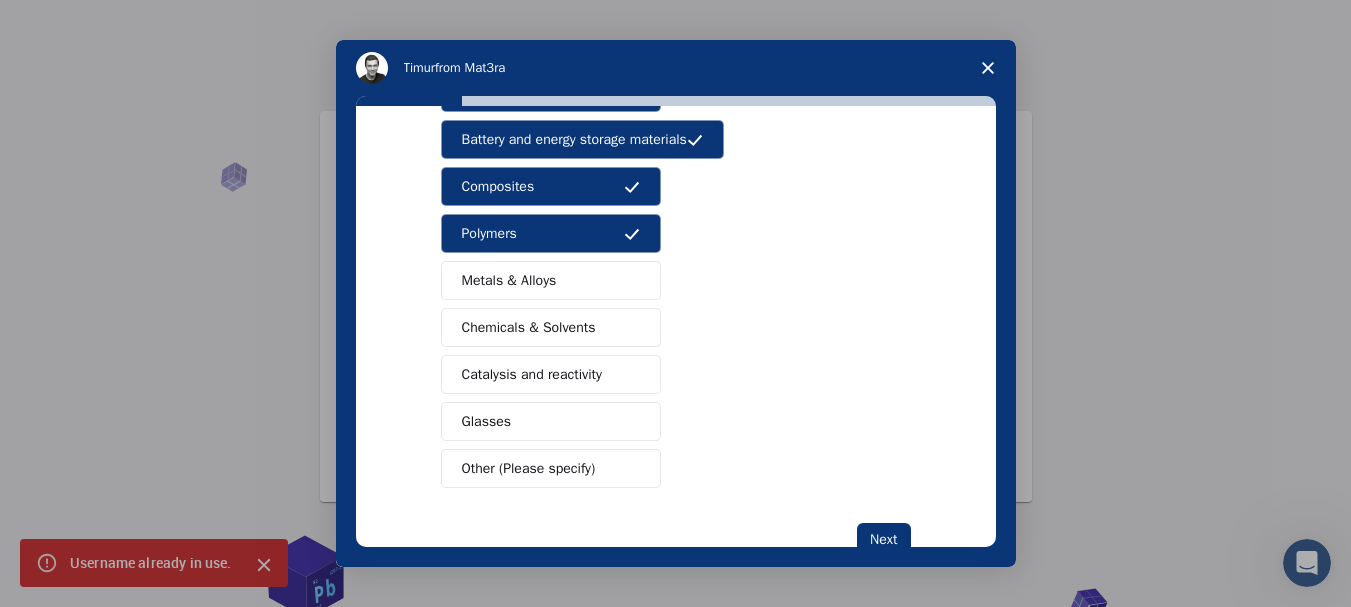 click on "Metals & Alloys" at bounding box center [509, 280] 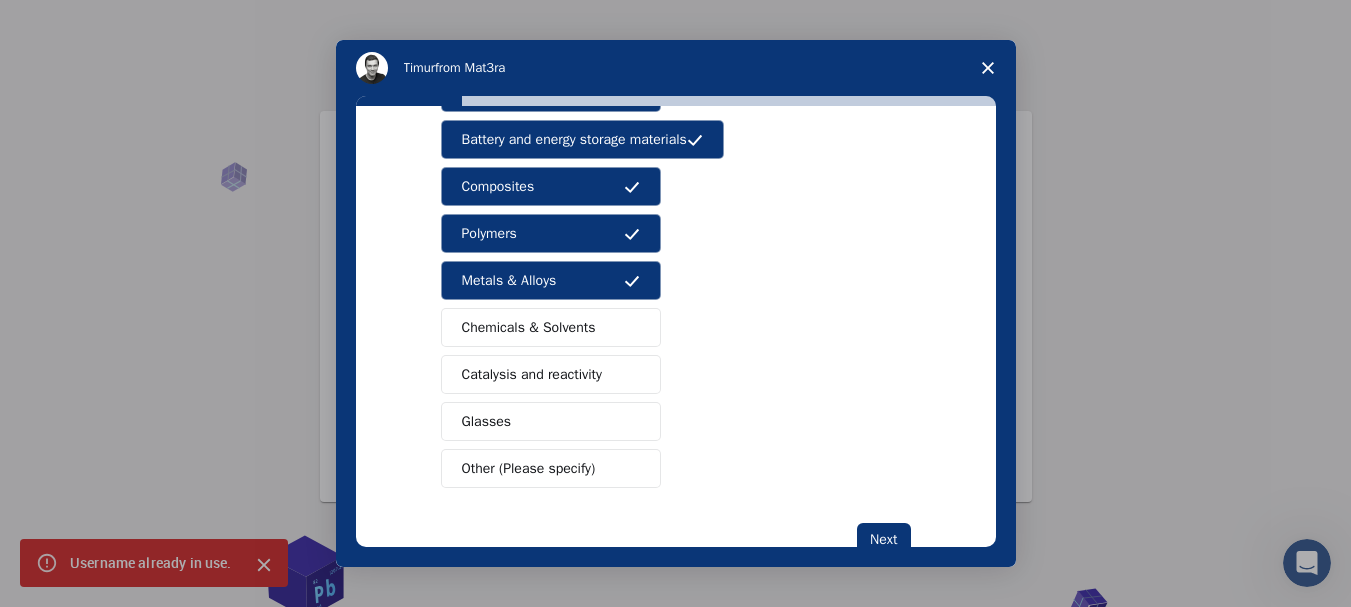 click on "Glasses" at bounding box center [551, 421] 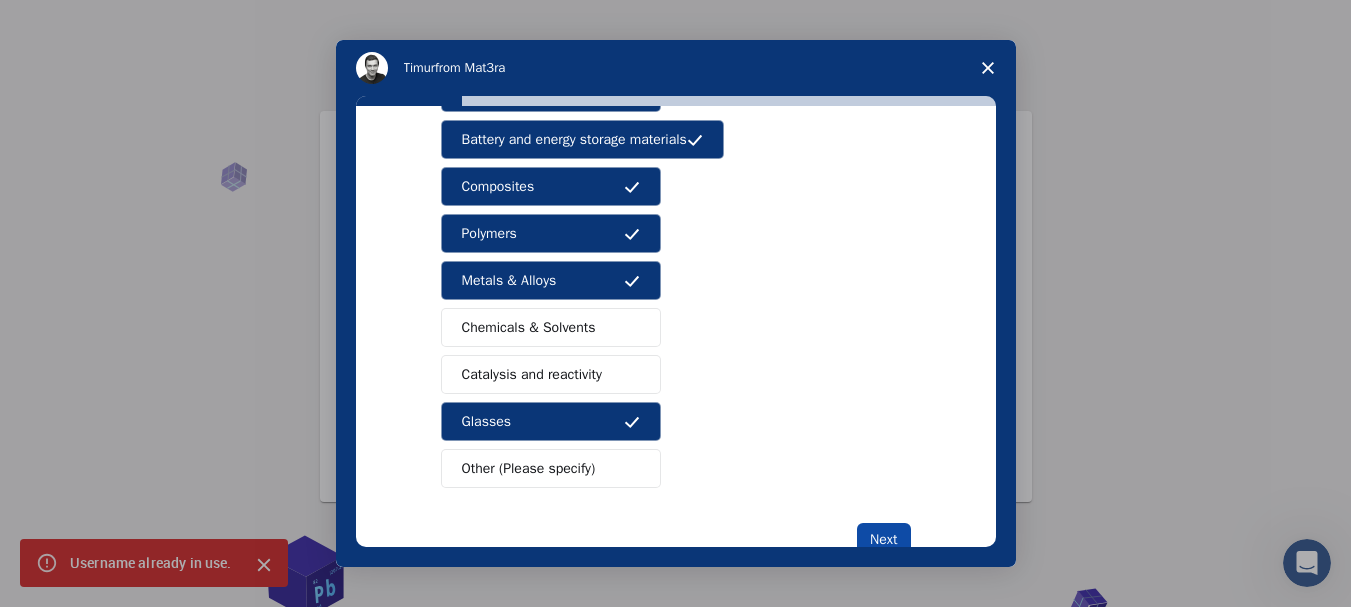 click on "Next" at bounding box center [883, 540] 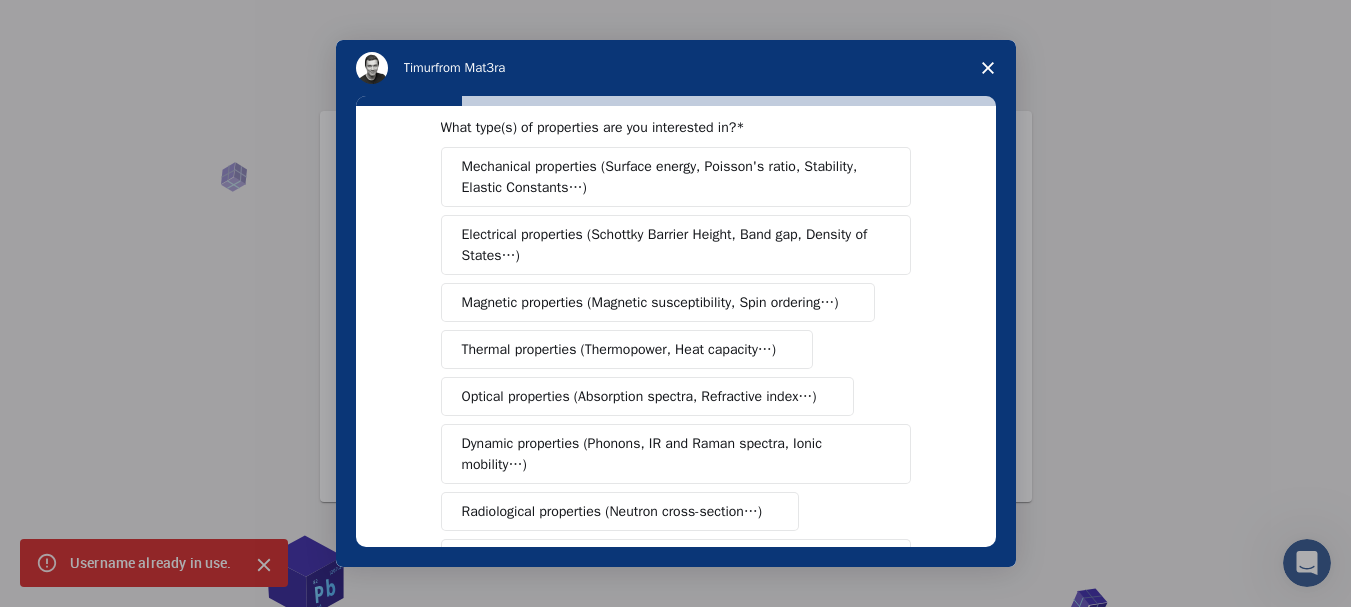 scroll, scrollTop: 0, scrollLeft: 0, axis: both 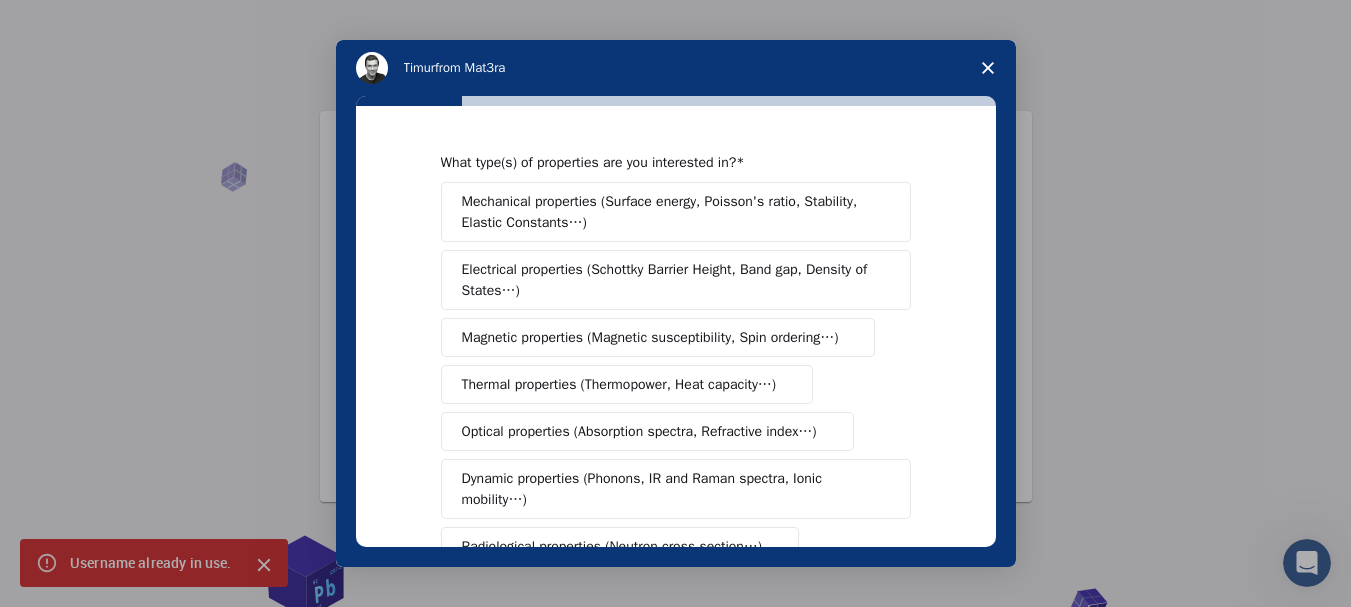 click on "Mechanical properties (Surface energy, Poisson's ratio, Stability, Elastic Constants…)" at bounding box center (669, 212) 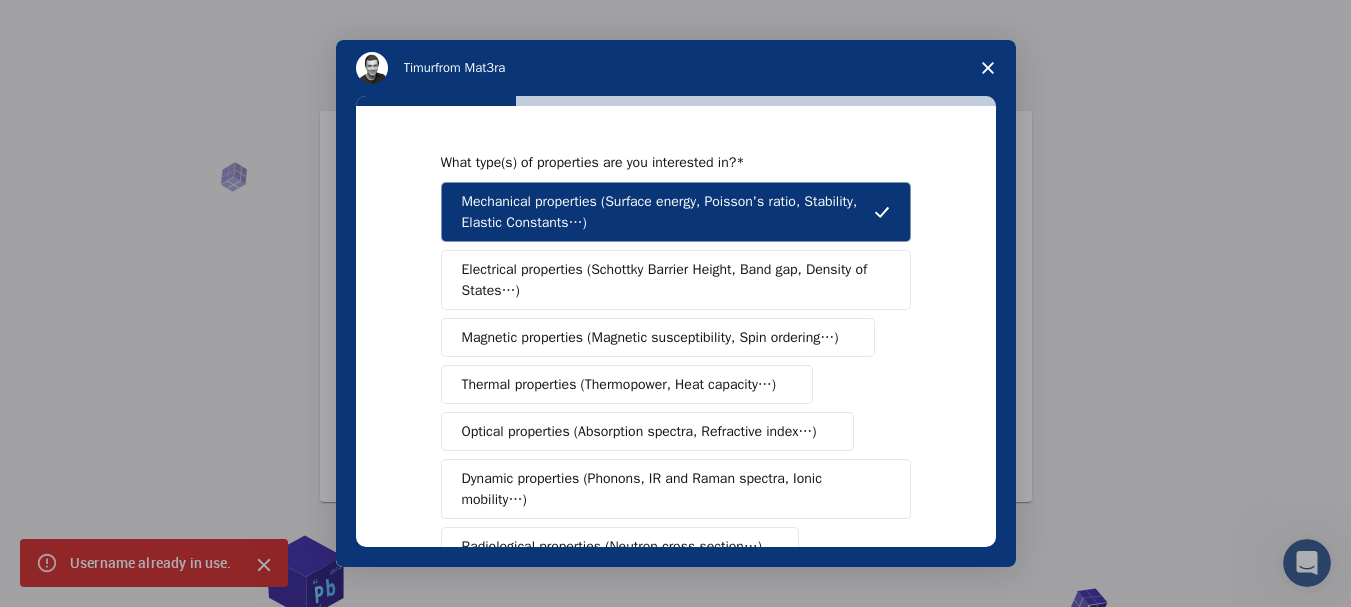 click on "Electrical properties (Schottky Barrier Height, Band gap, Density of States…)" at bounding box center (669, 280) 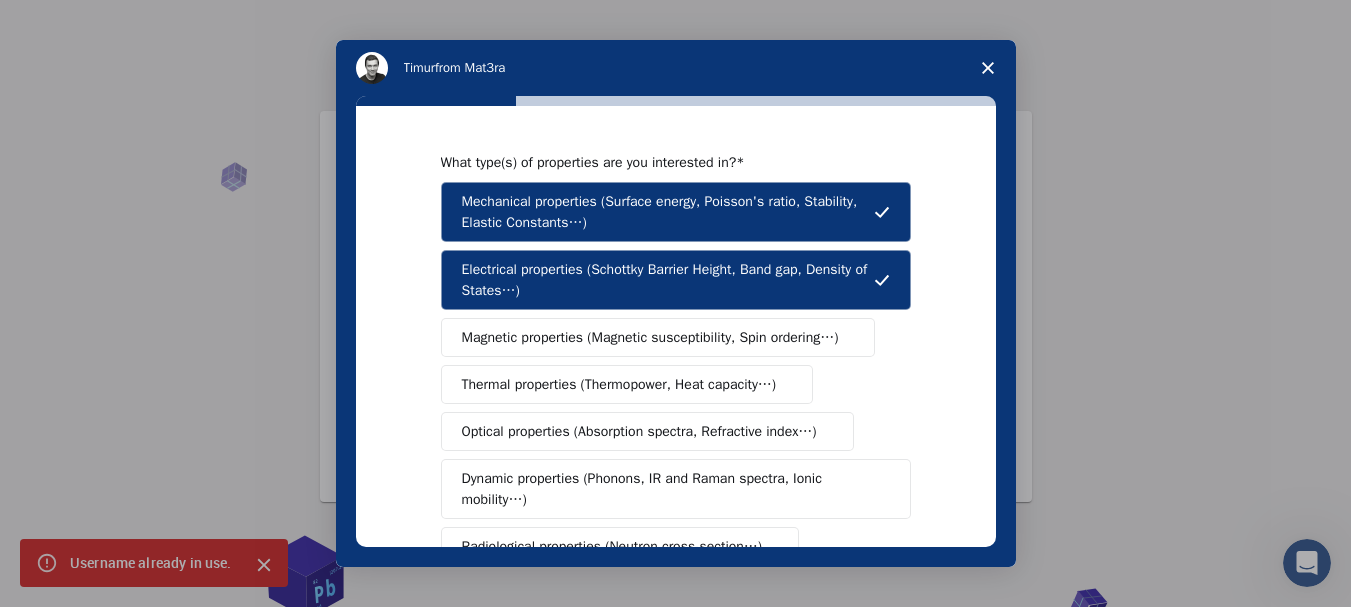 click on "Magnetic properties (Magnetic susceptibility, Spin ordering…)" at bounding box center (650, 337) 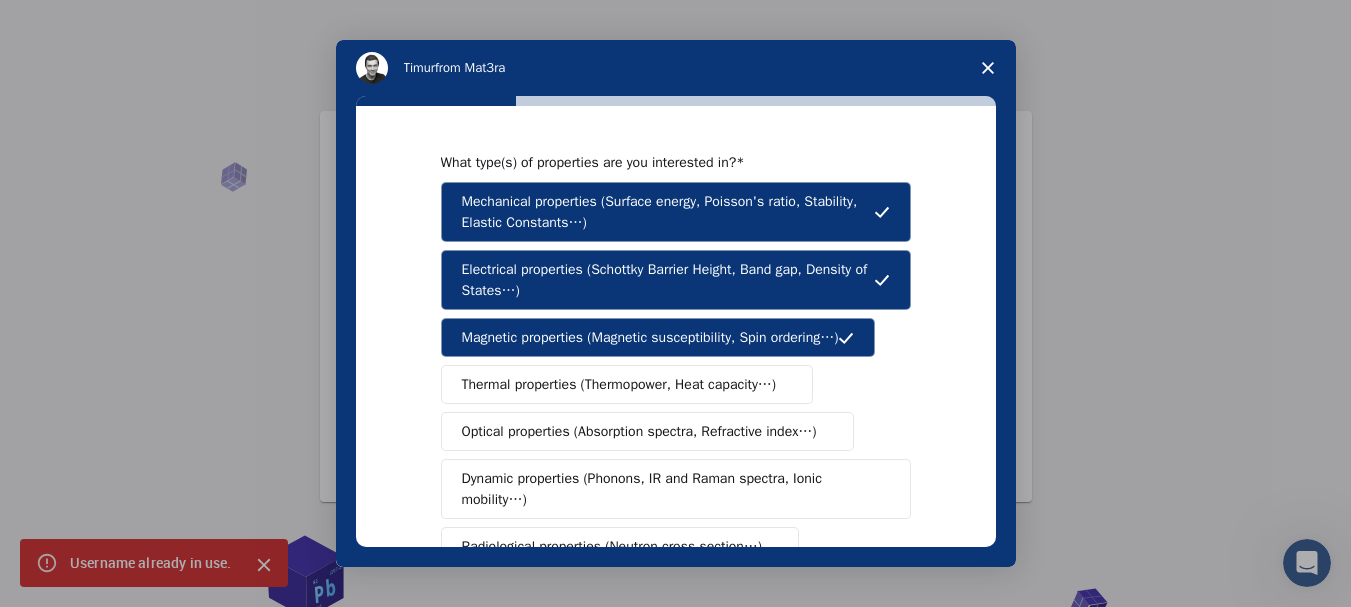 click on "Thermal properties (Thermopower, Heat capacity…)" at bounding box center (619, 384) 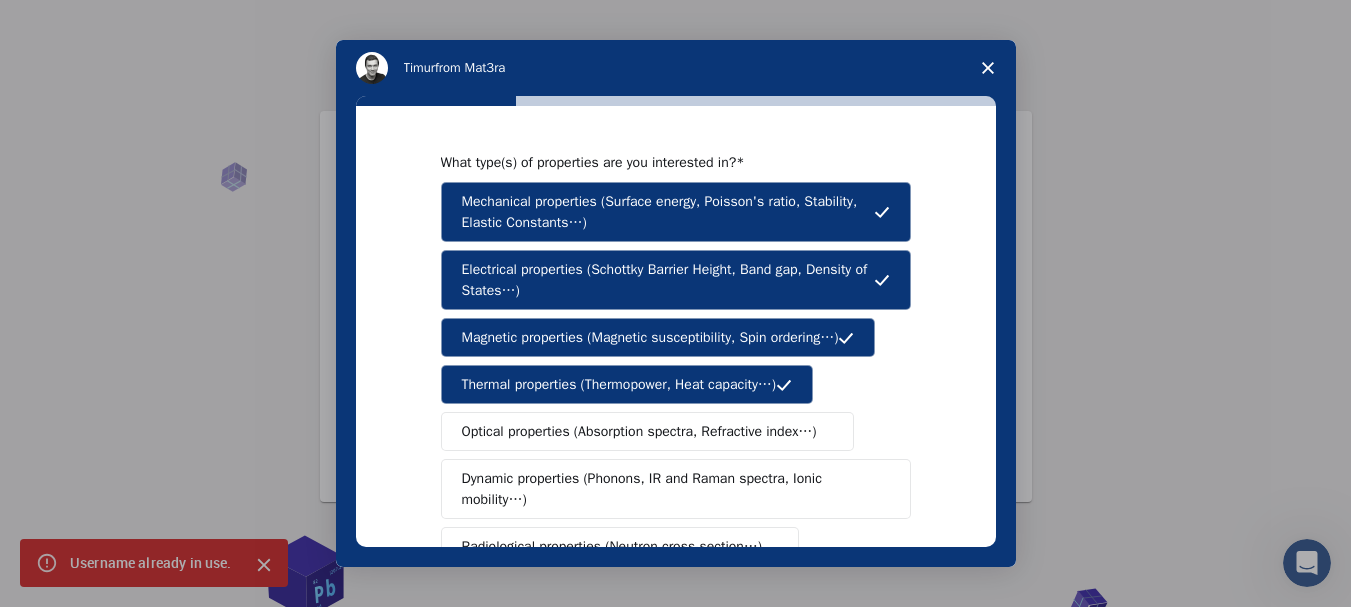 click on "Optical properties (Absorption spectra, Refractive index…)" at bounding box center (639, 431) 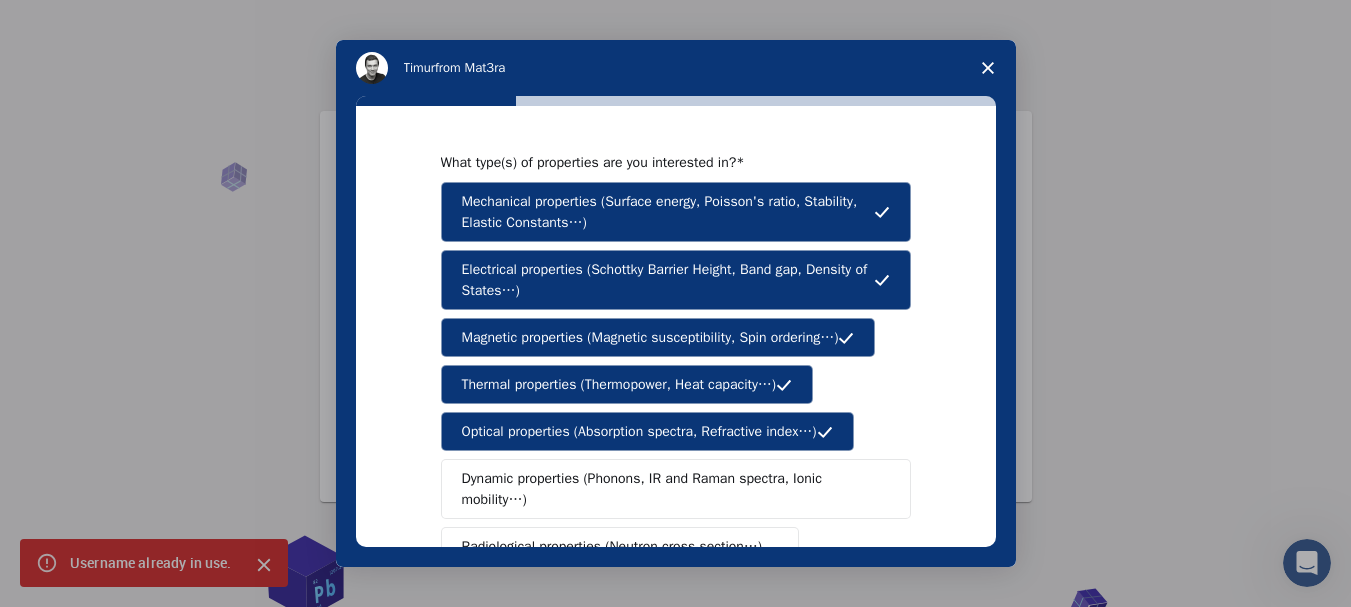 scroll, scrollTop: 100, scrollLeft: 0, axis: vertical 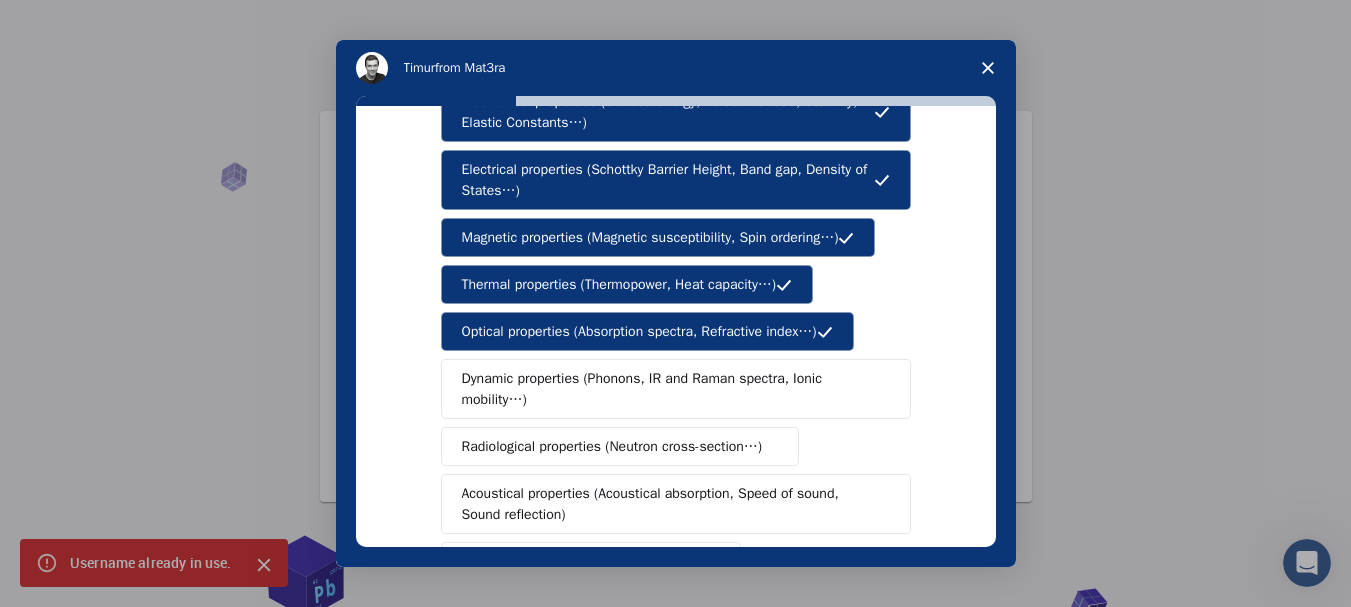 click on "Dynamic properties (Phonons, IR and Raman spectra, Ionic mobility…)" at bounding box center (668, 389) 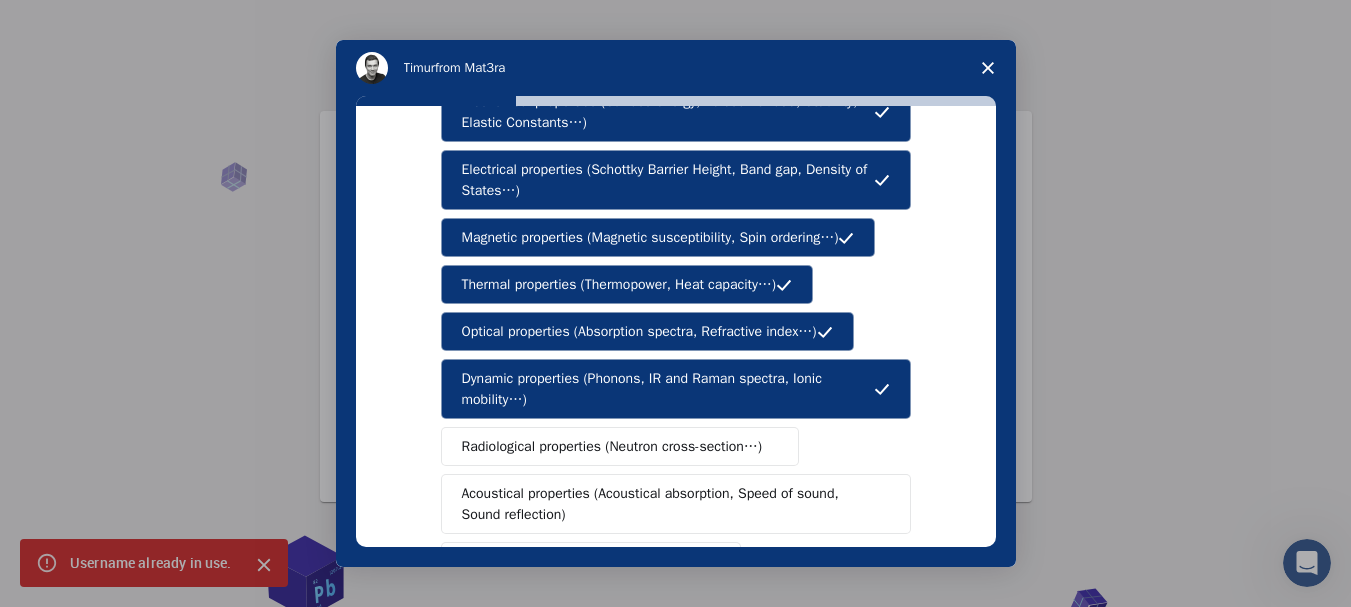 click on "Radiological properties (Neutron cross-section…)" at bounding box center [612, 446] 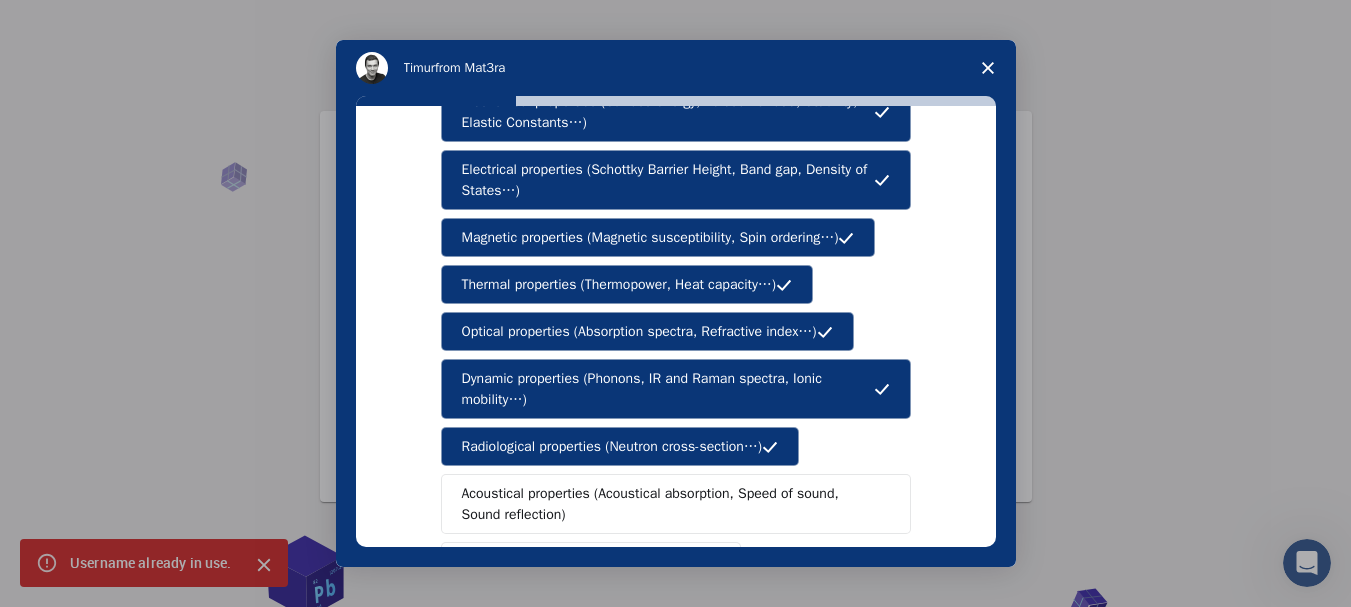 scroll, scrollTop: 300, scrollLeft: 0, axis: vertical 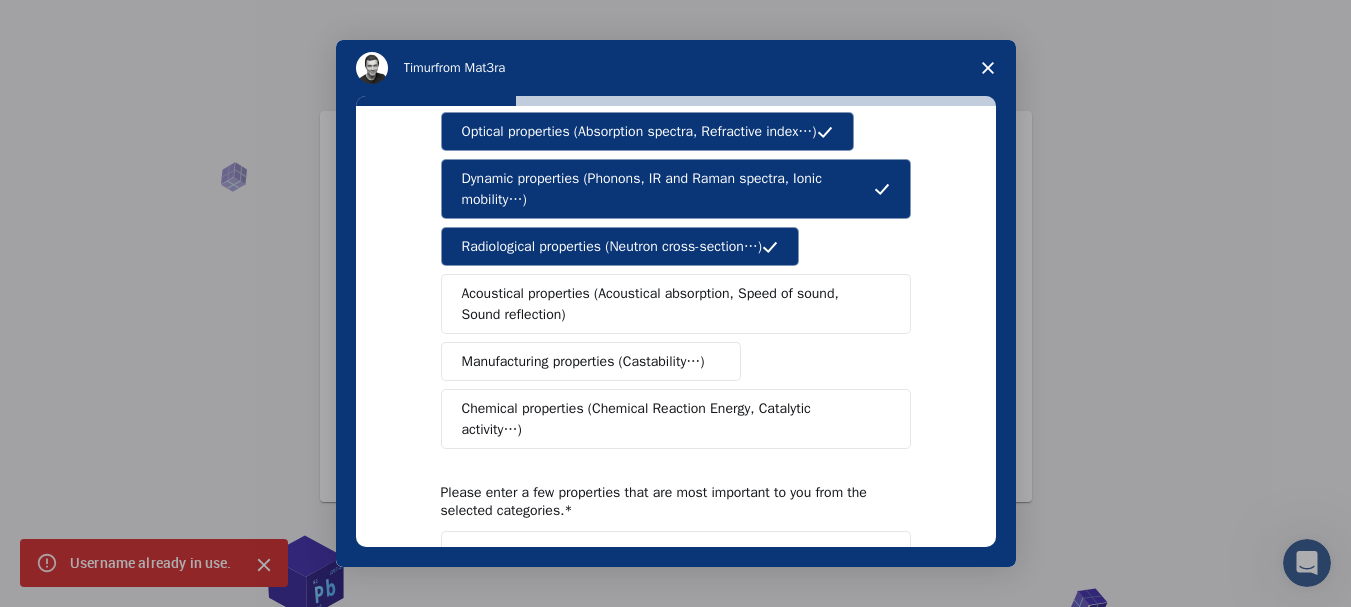 click on "Acoustical properties (Acoustical absorption, Speed of sound, Sound reflection)" at bounding box center [669, 304] 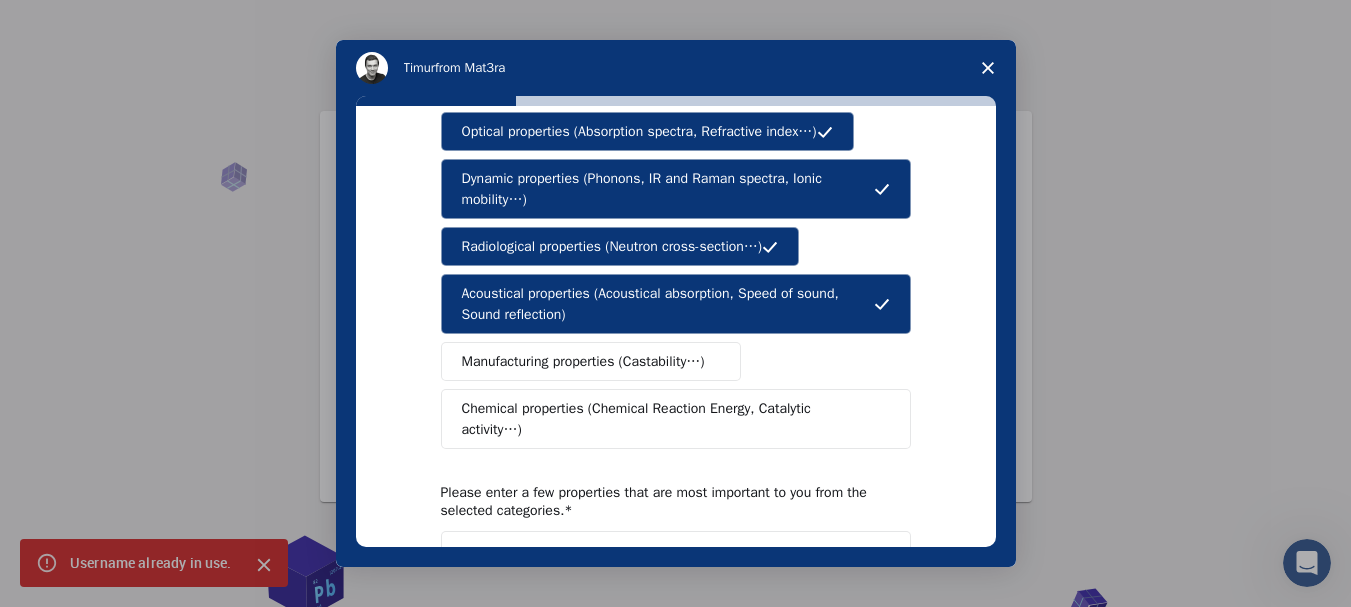 click on "Manufacturing properties (Castability…)" at bounding box center (583, 361) 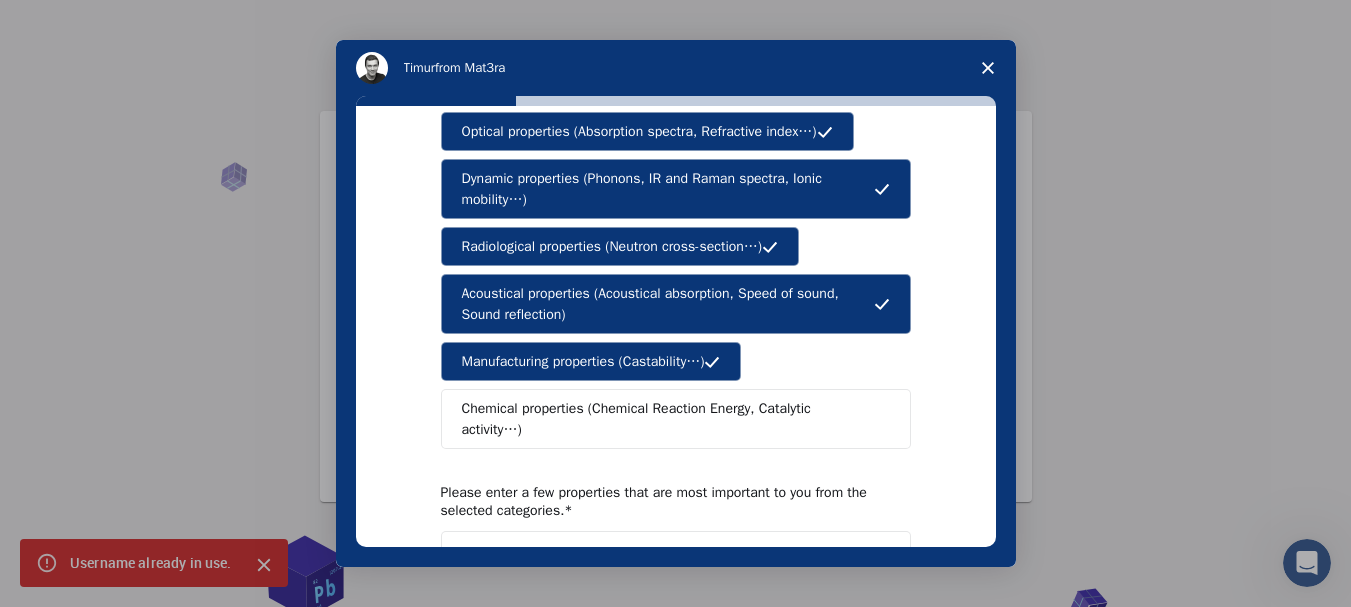 click on "Chemical properties (Chemical Reaction Energy, Catalytic activity…)" at bounding box center (668, 419) 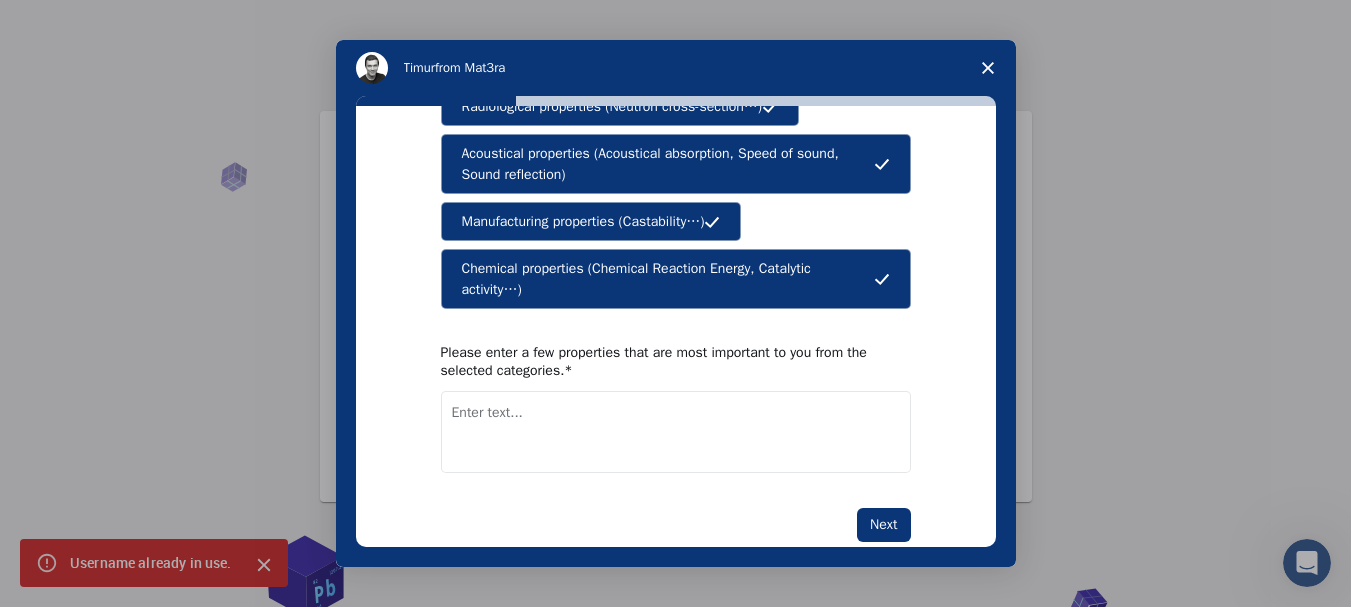 scroll, scrollTop: 462, scrollLeft: 0, axis: vertical 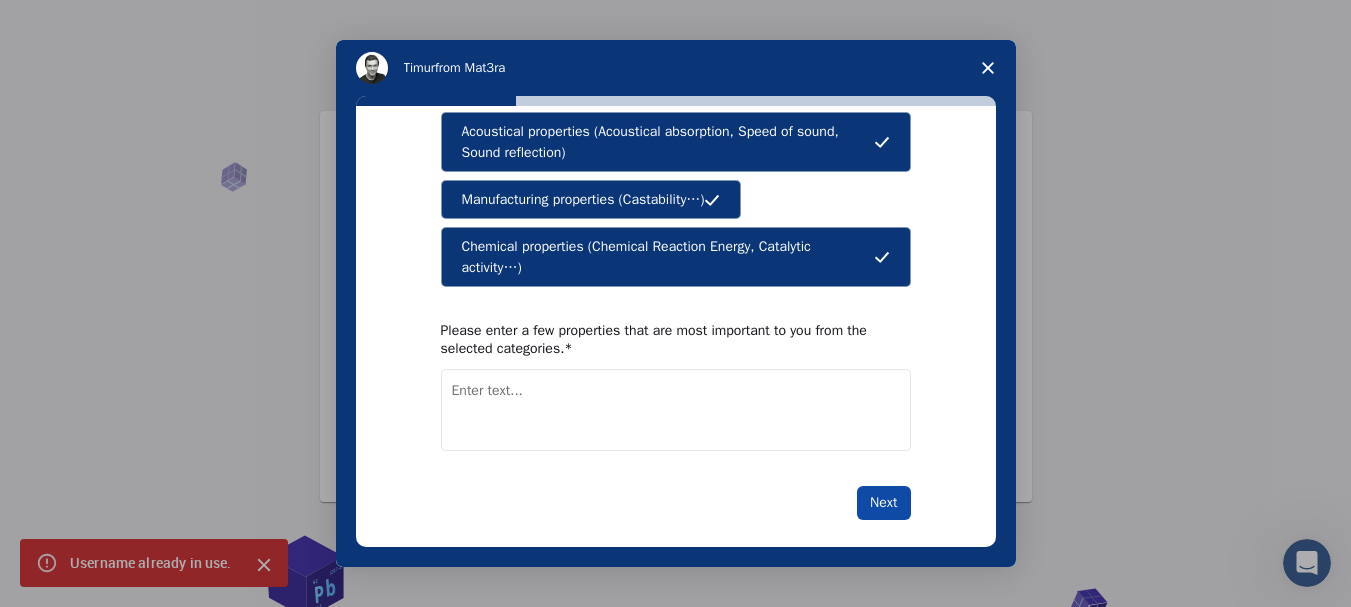 click on "Next" at bounding box center (883, 503) 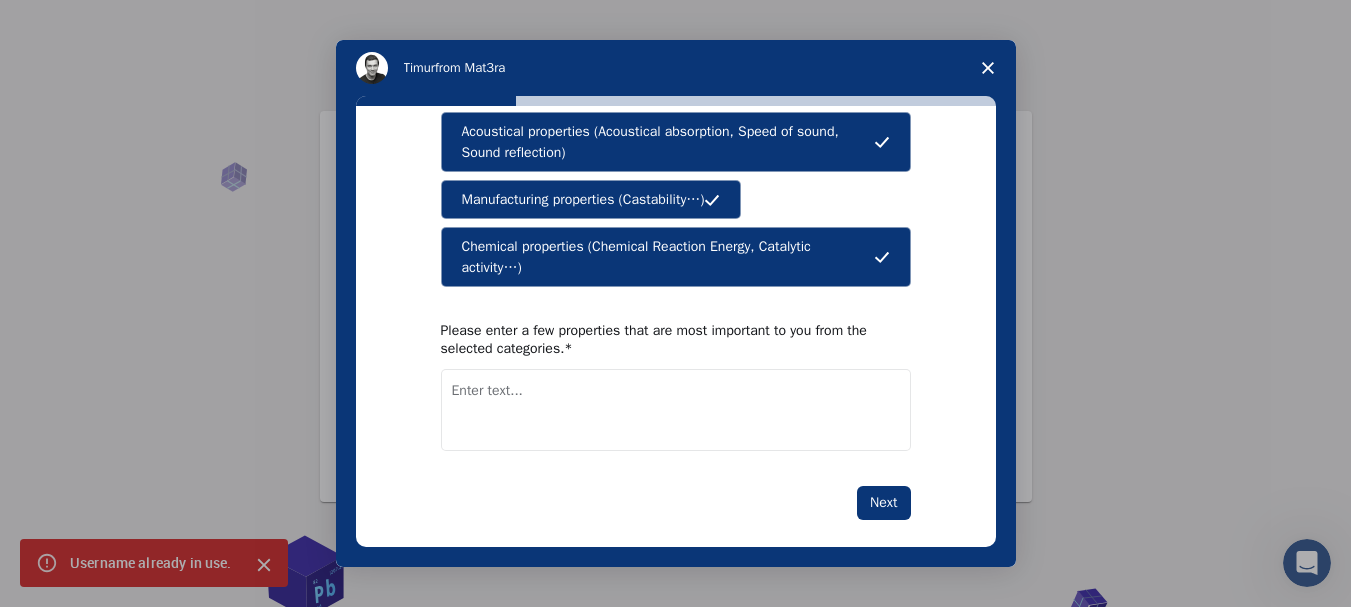 click at bounding box center (676, 410) 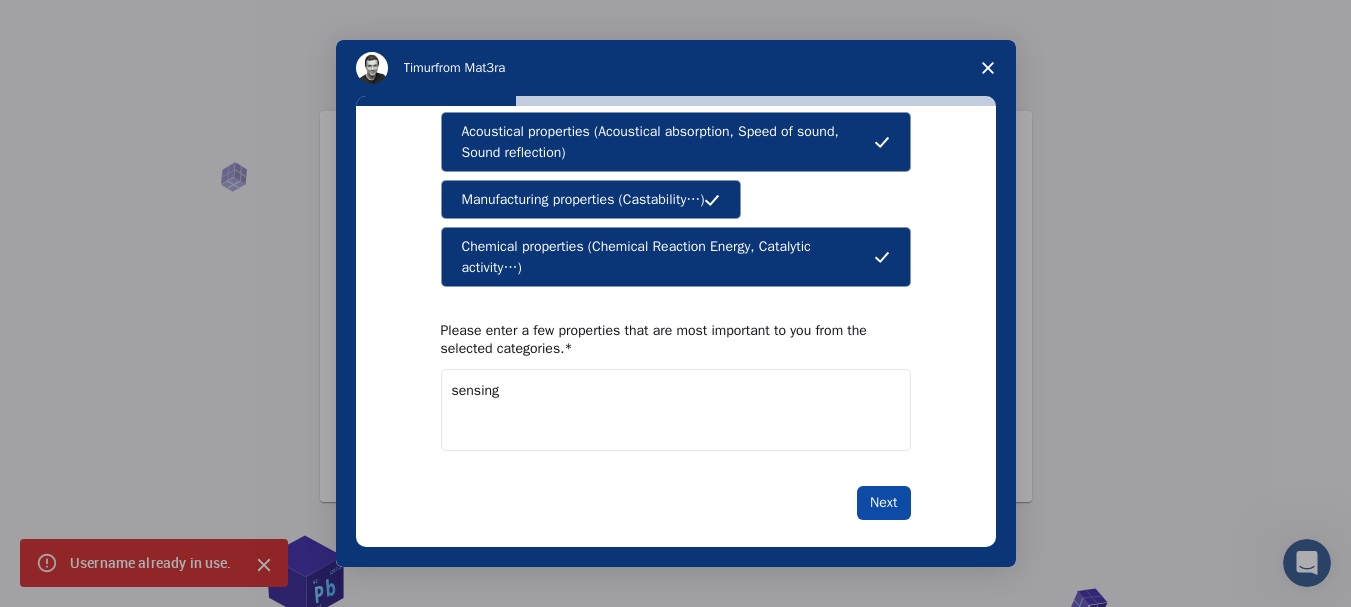 type on "sensing" 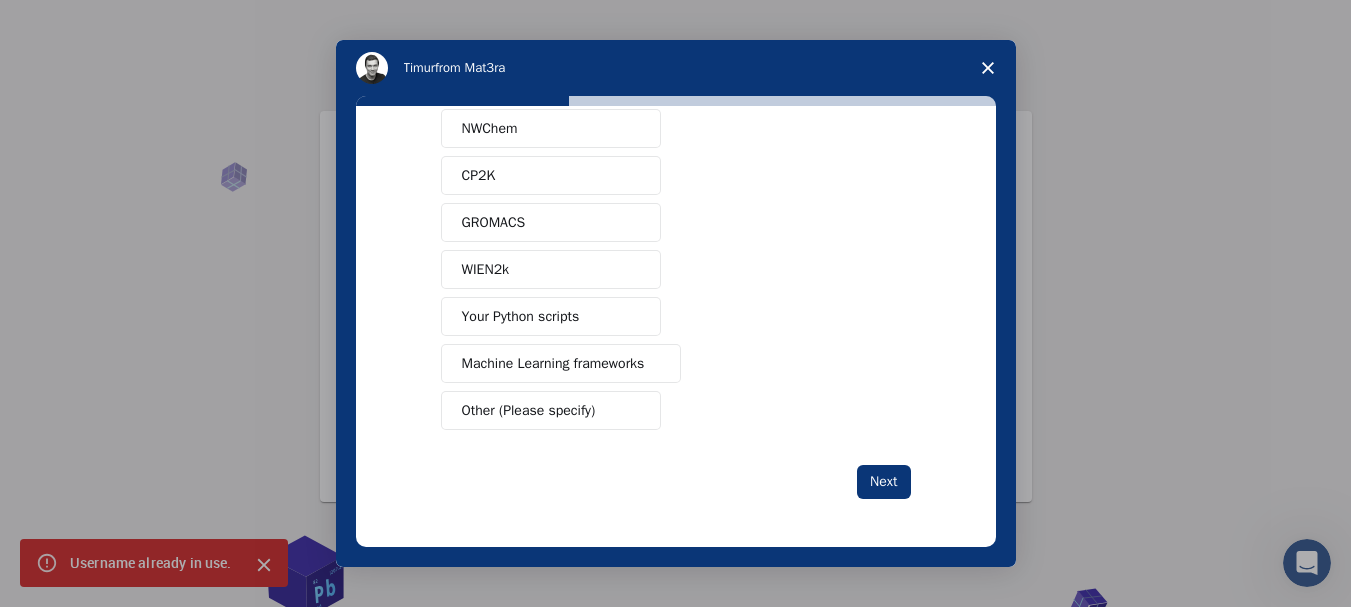 scroll, scrollTop: 0, scrollLeft: 0, axis: both 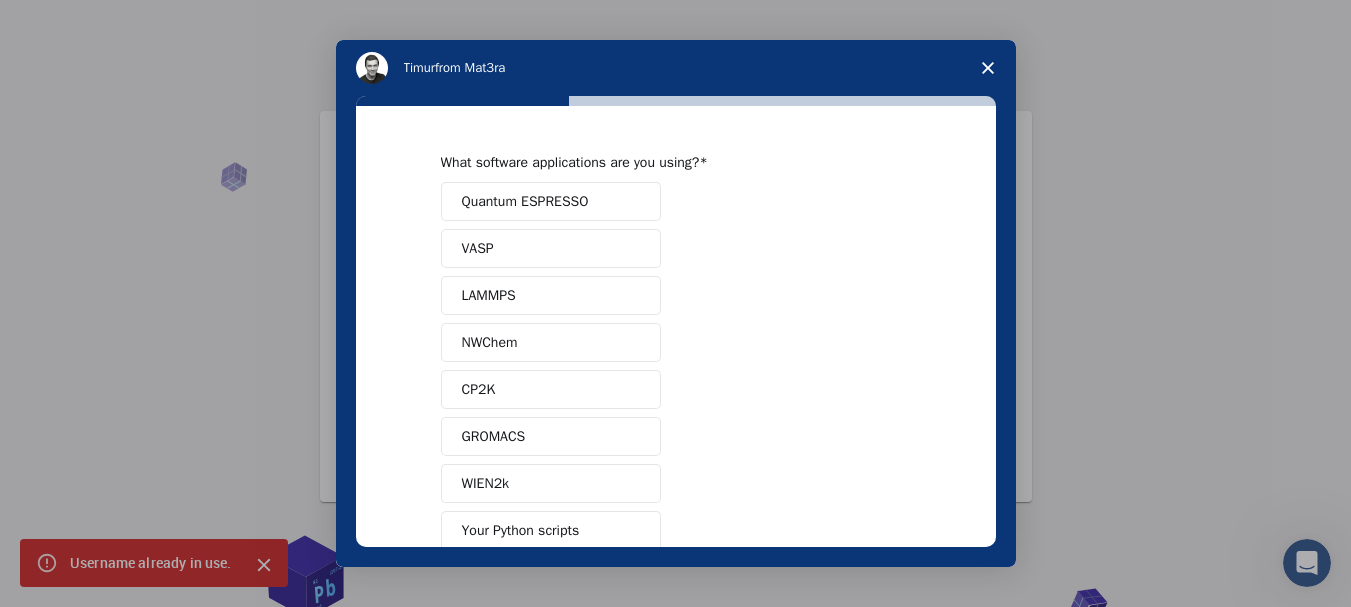 click on "Quantum ESPRESSO" at bounding box center [525, 201] 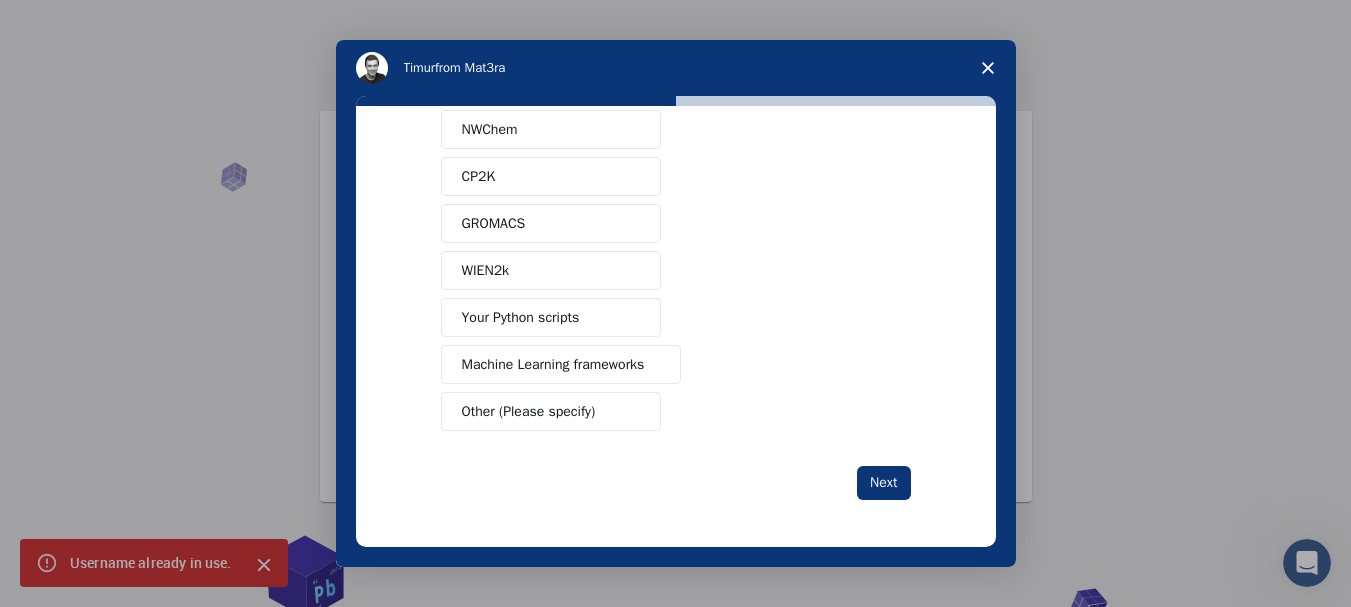 scroll, scrollTop: 214, scrollLeft: 0, axis: vertical 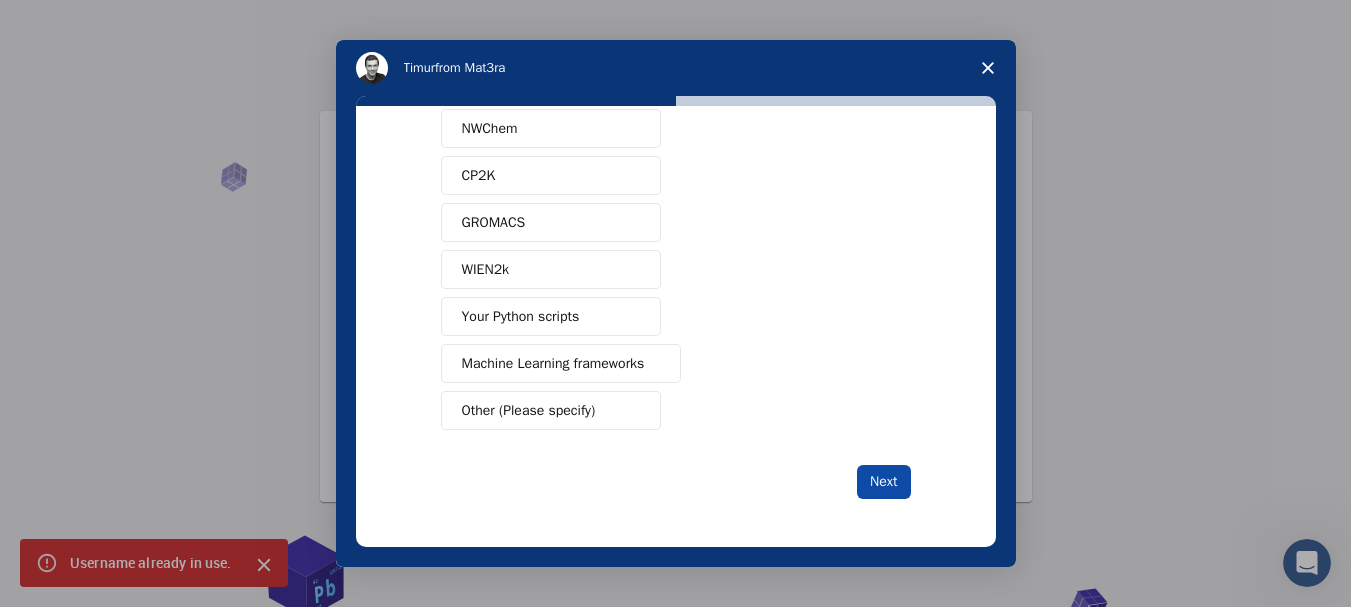 click on "Next" at bounding box center (883, 482) 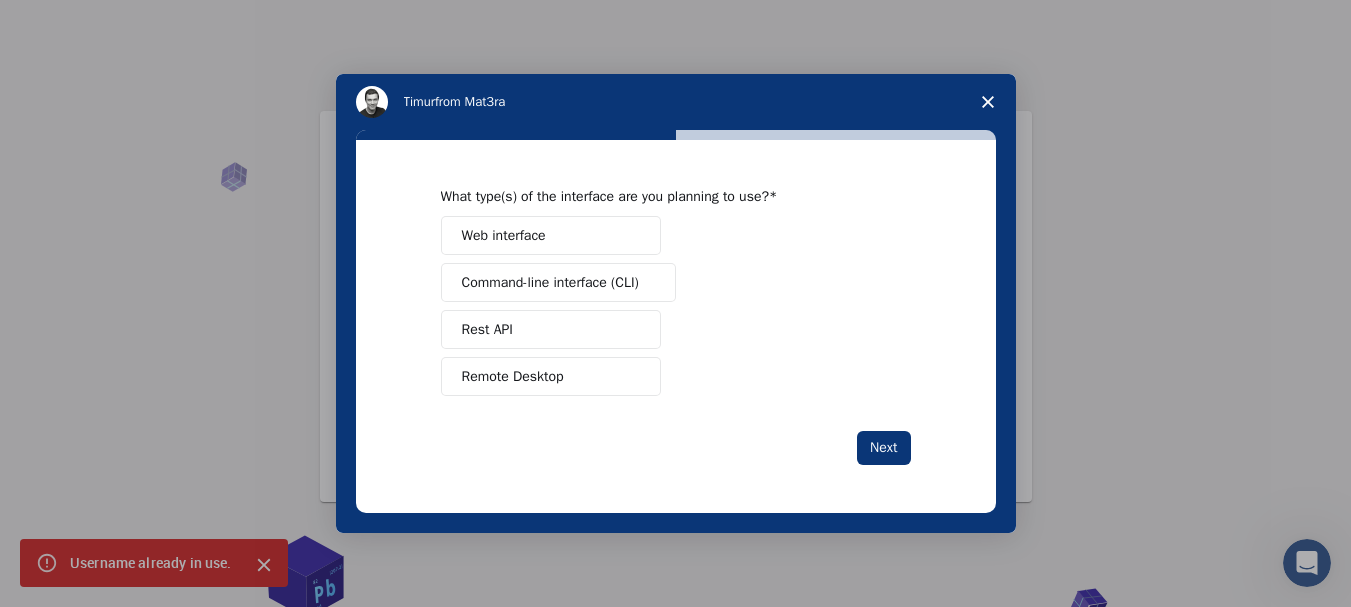 scroll, scrollTop: 0, scrollLeft: 0, axis: both 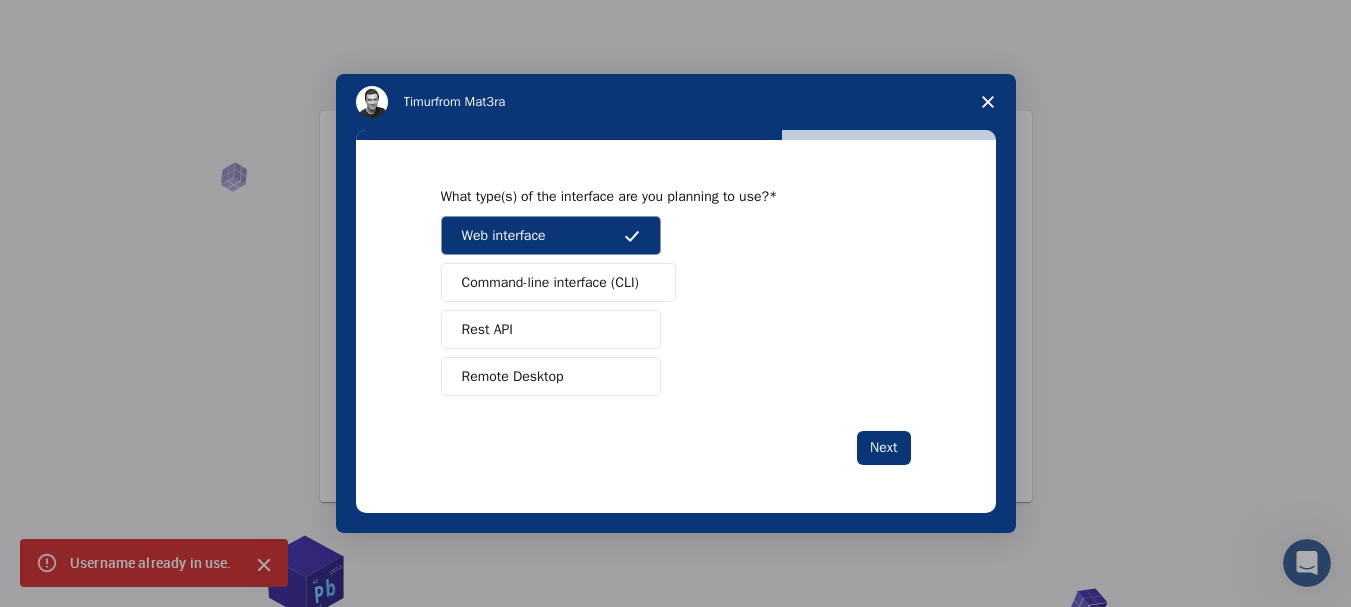 click on "Remote Desktop" at bounding box center [551, 376] 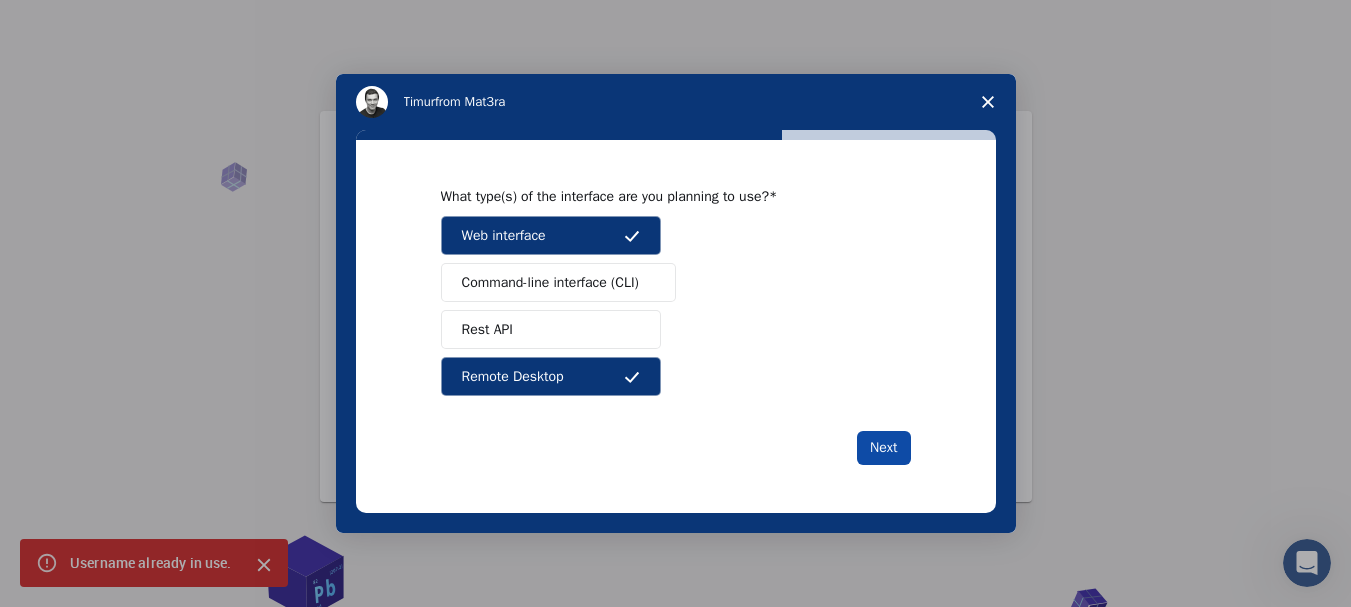 click on "Next" at bounding box center [883, 448] 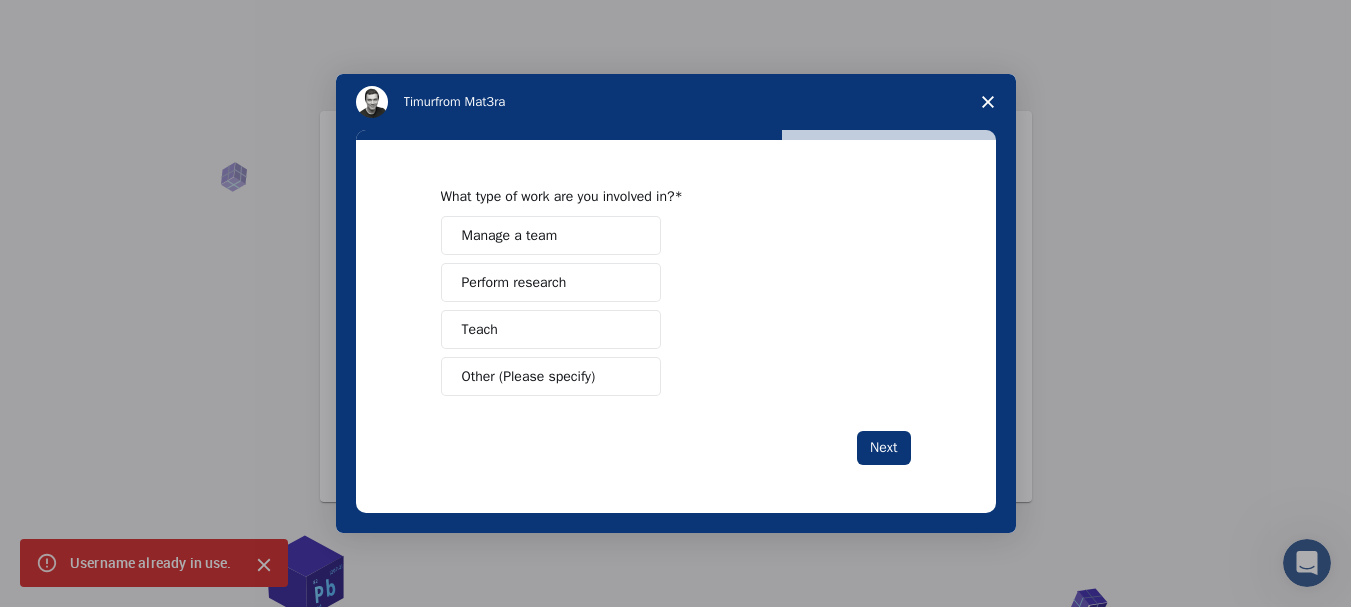click on "Perform research" at bounding box center (514, 282) 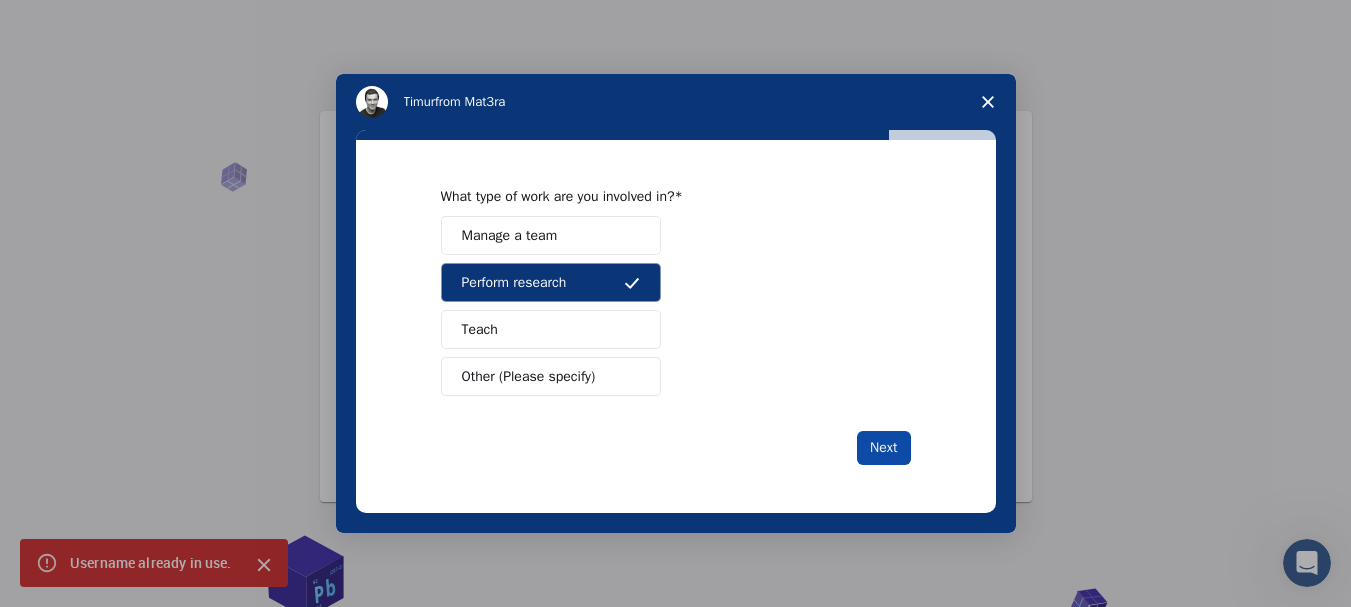 click on "Next" at bounding box center (883, 448) 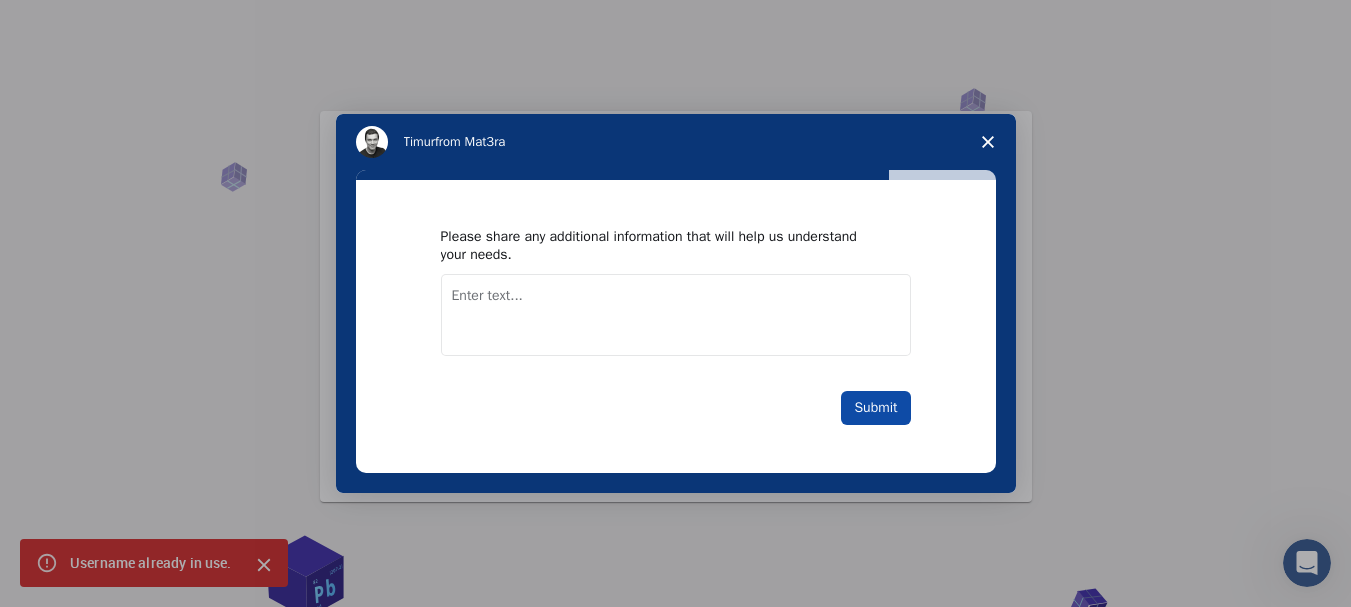 click on "Submit" at bounding box center (875, 408) 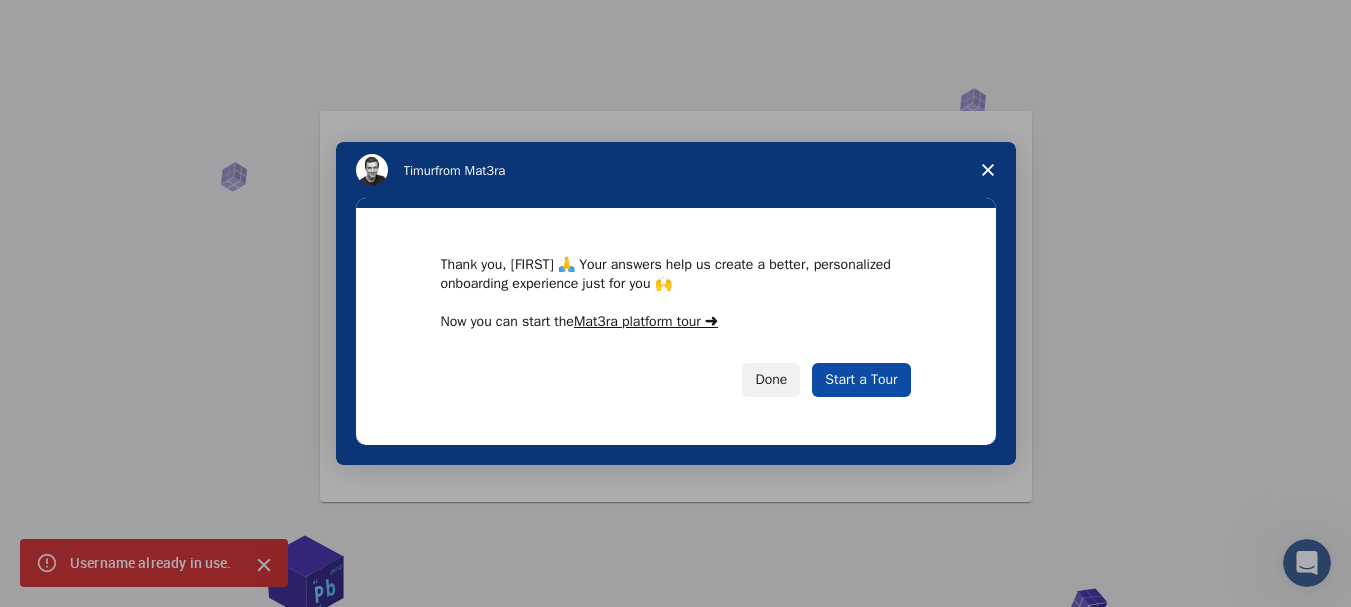 click on "Start a Tour" at bounding box center (861, 380) 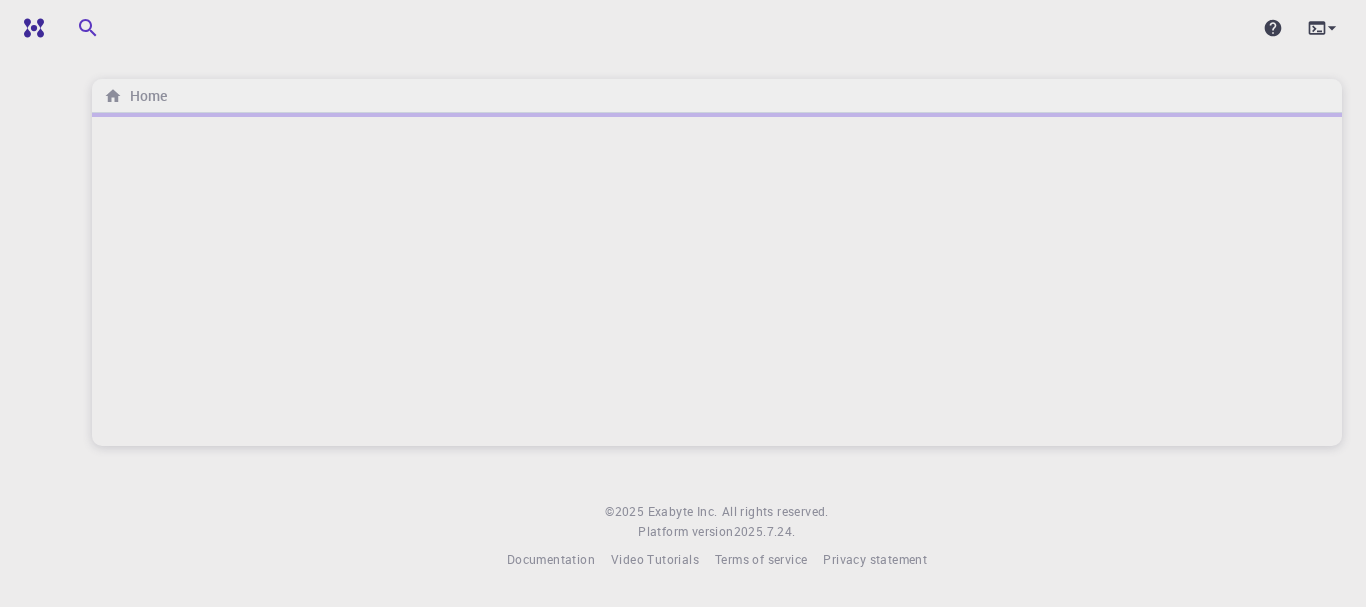 scroll, scrollTop: 0, scrollLeft: 0, axis: both 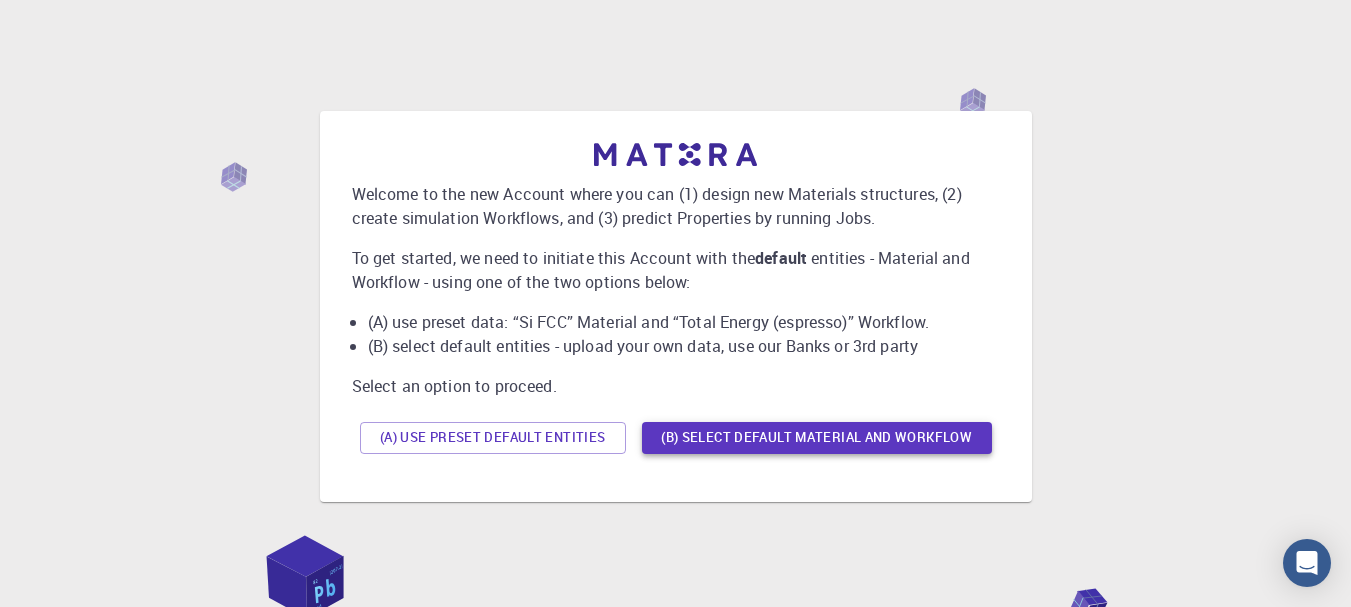 click on "(B) Select default material and workflow" at bounding box center [817, 438] 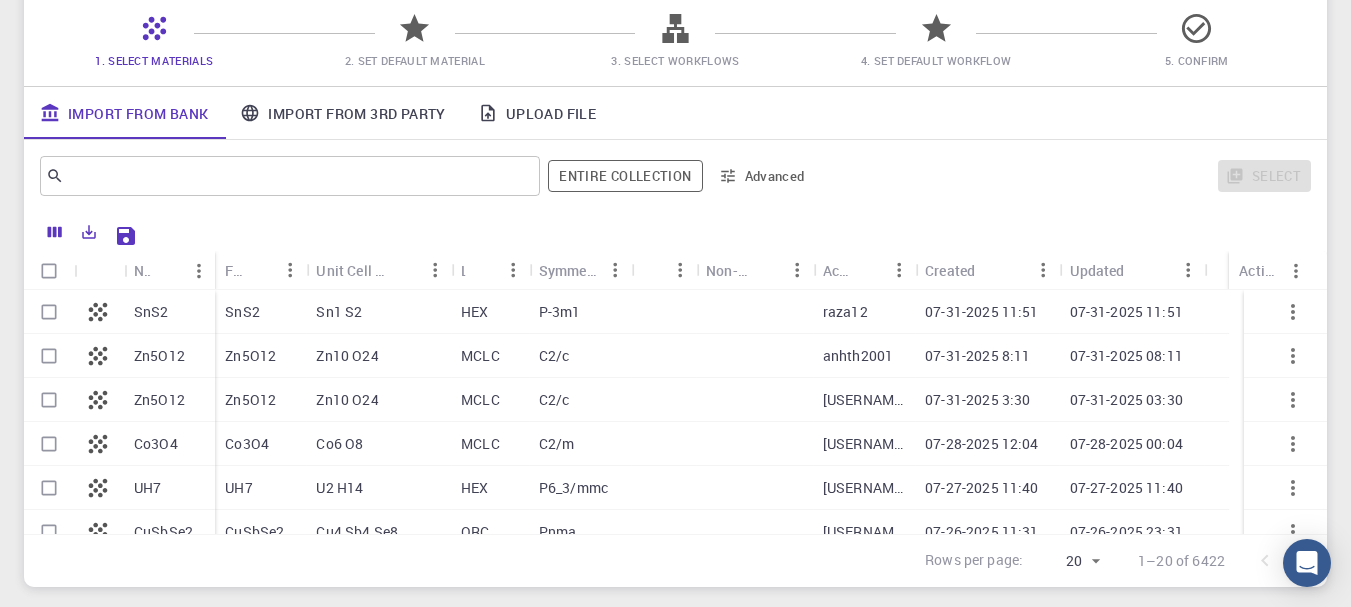 scroll, scrollTop: 200, scrollLeft: 0, axis: vertical 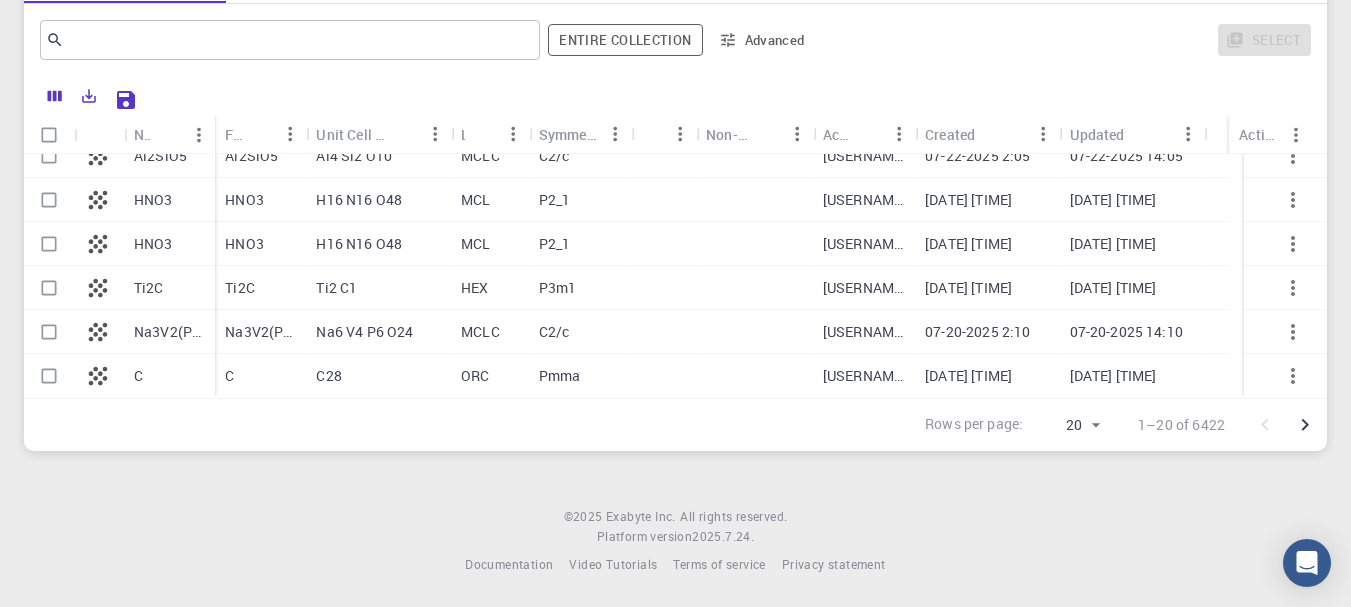 click 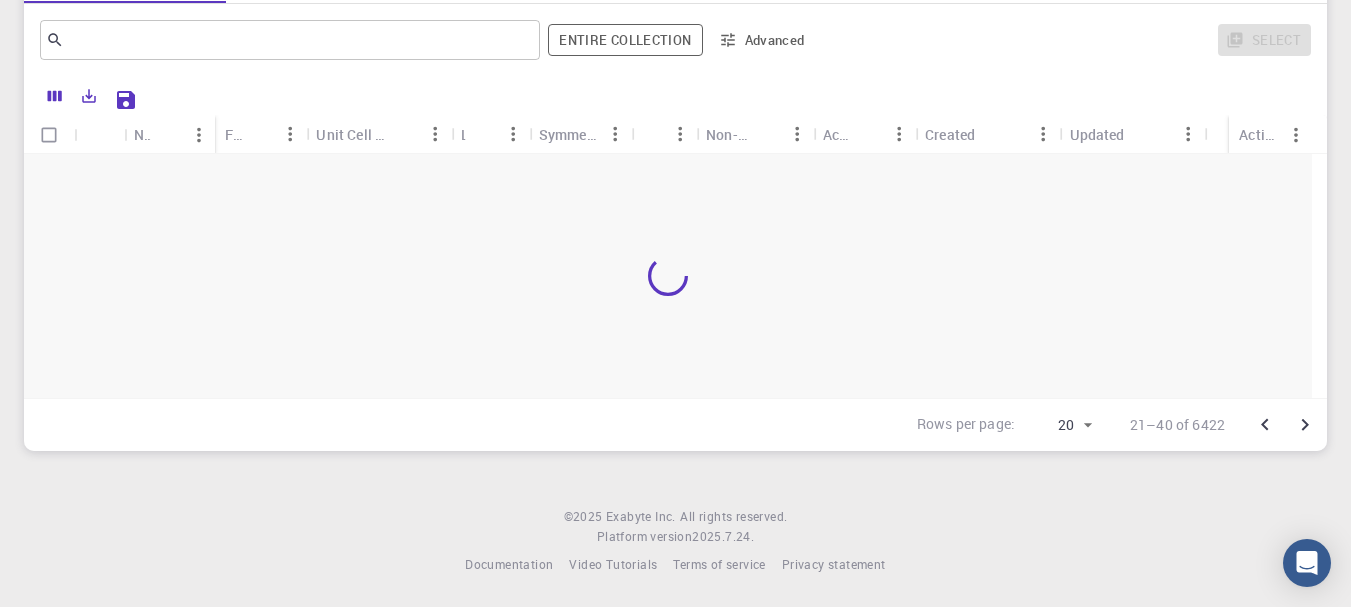 scroll, scrollTop: 0, scrollLeft: 0, axis: both 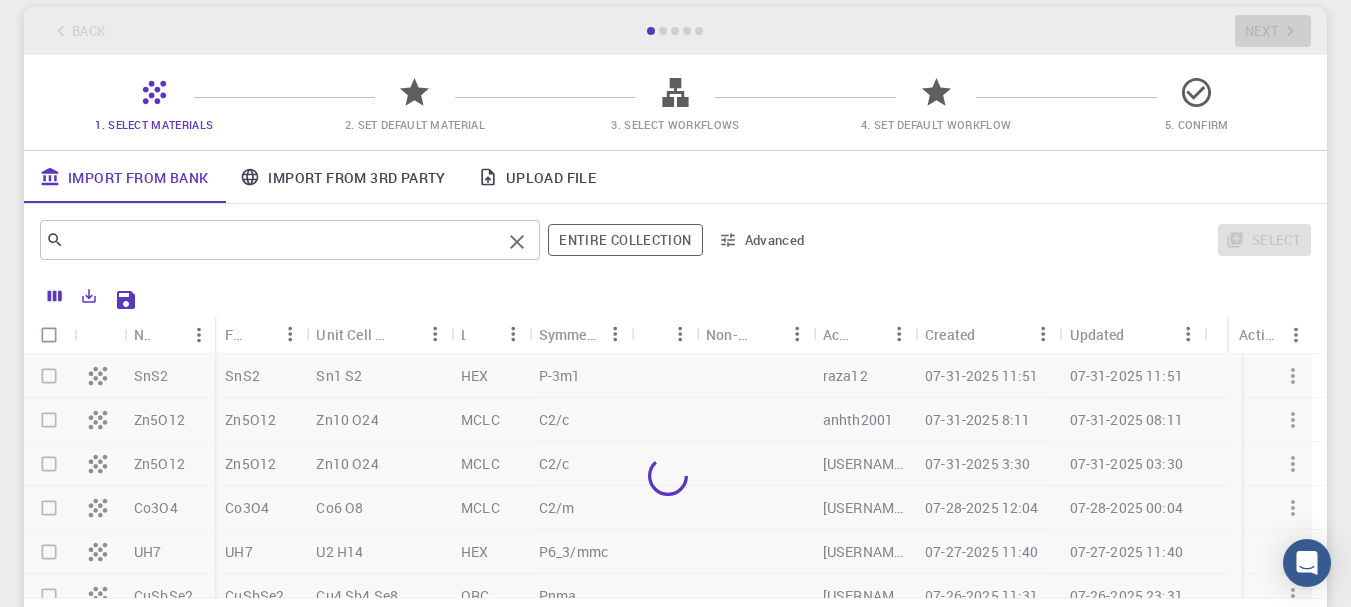 click at bounding box center (282, 240) 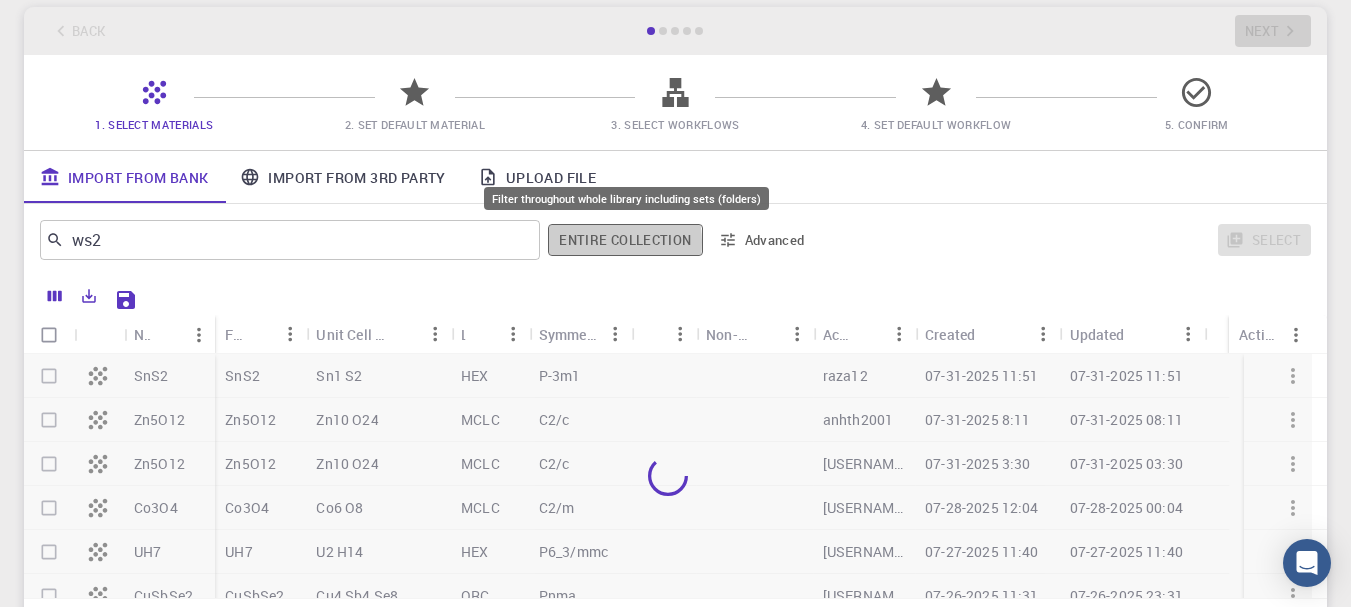 click on "Entire collection" at bounding box center (625, 240) 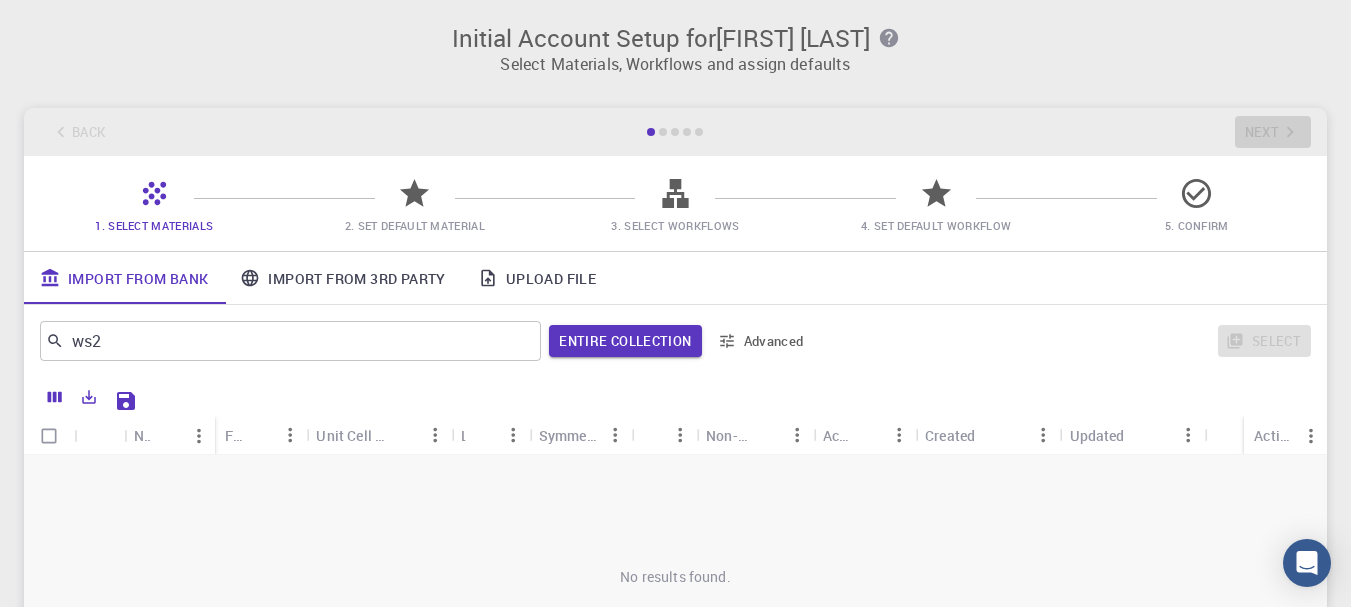 scroll, scrollTop: 100, scrollLeft: 0, axis: vertical 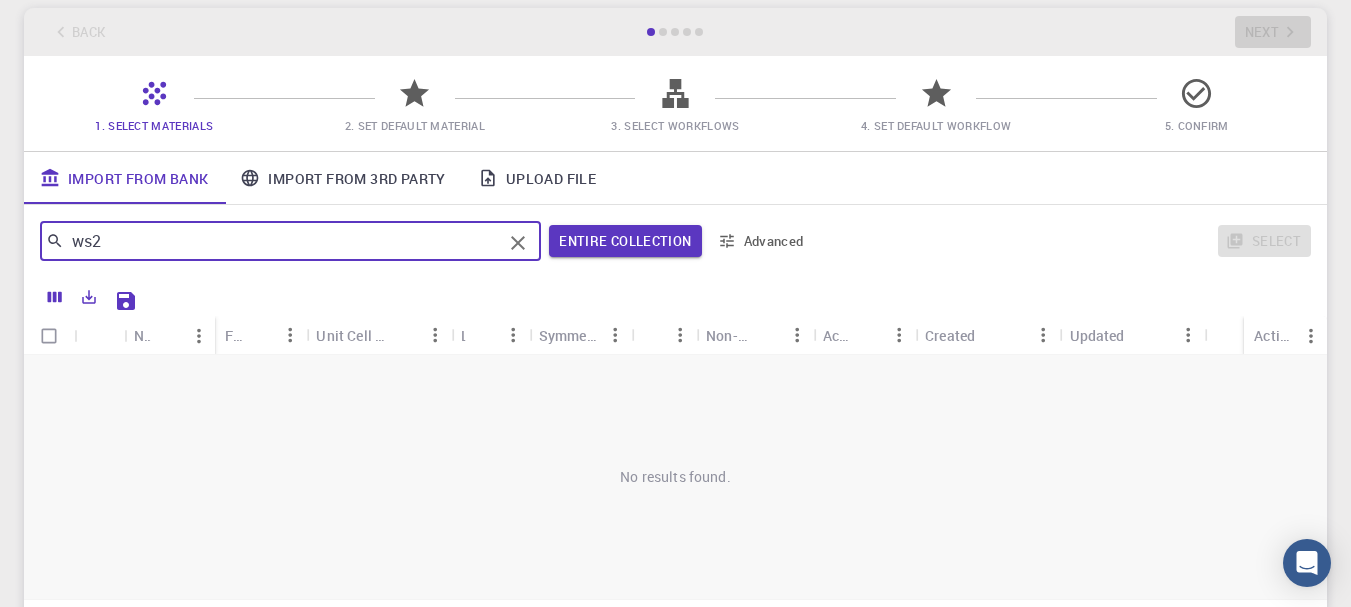 click on "ws2" at bounding box center (283, 241) 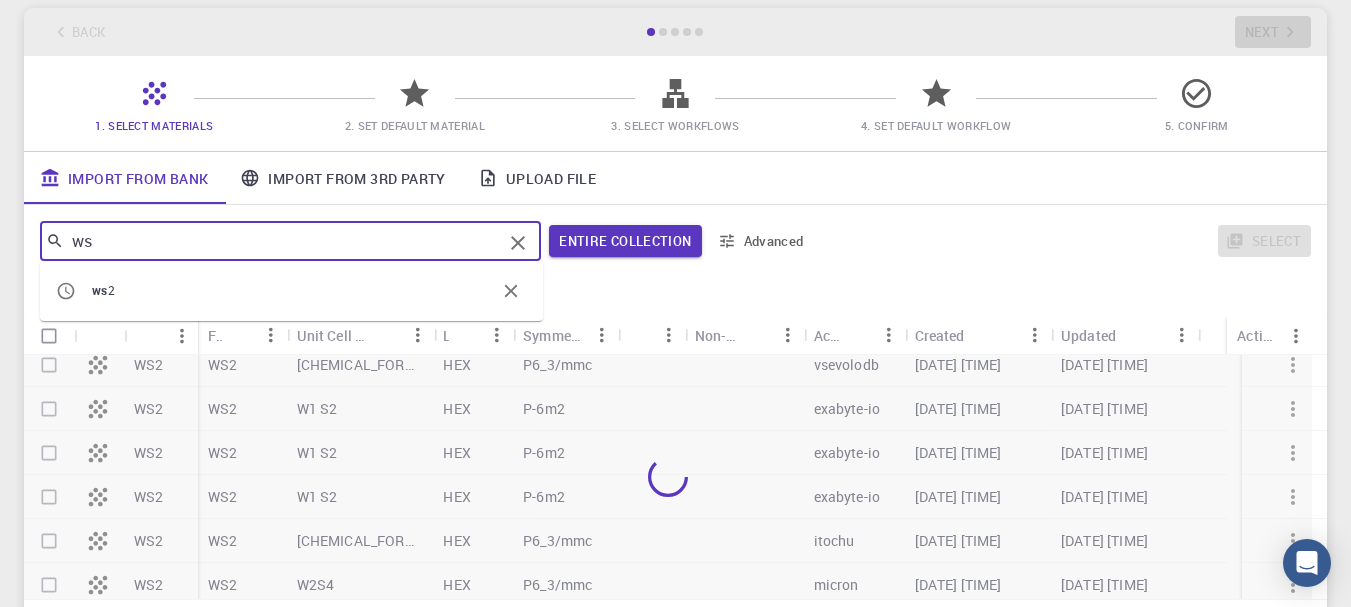 scroll, scrollTop: 0, scrollLeft: 0, axis: both 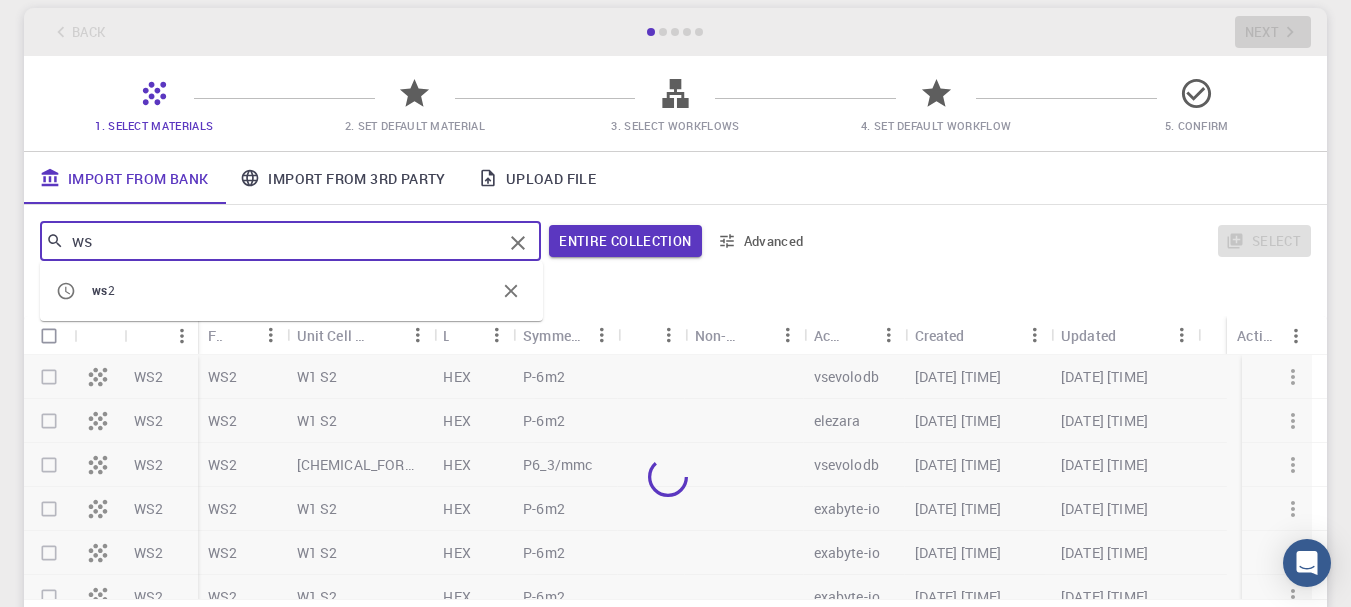 type on "ws" 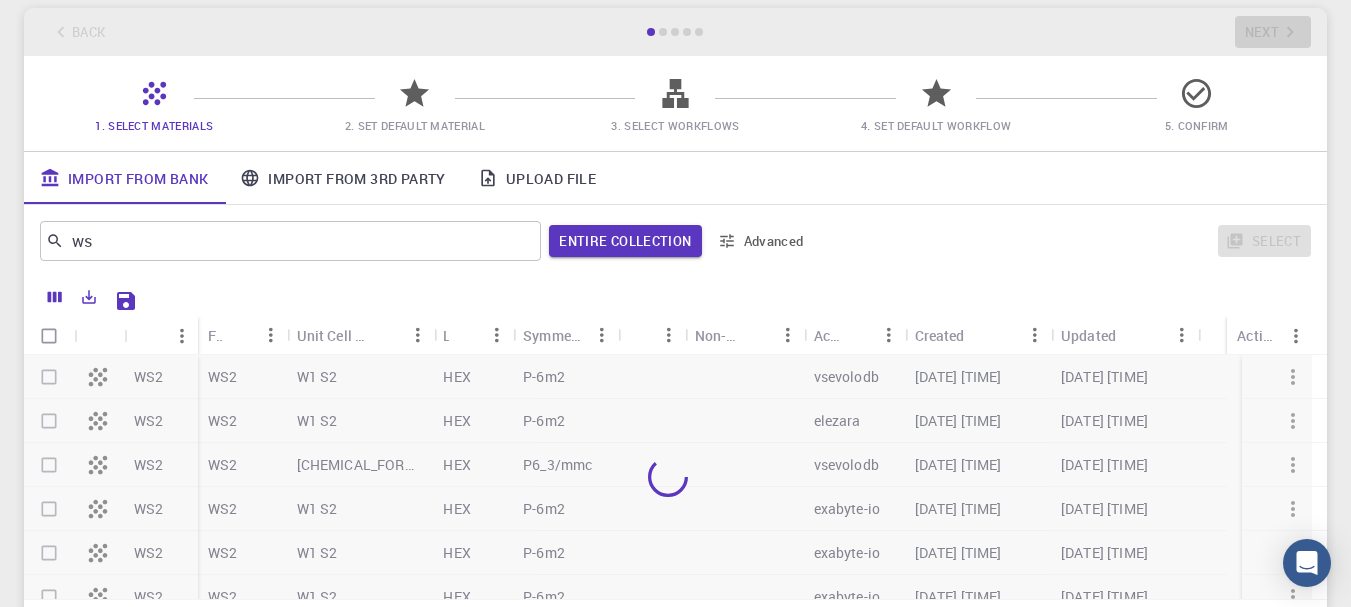 click at bounding box center (668, 477) 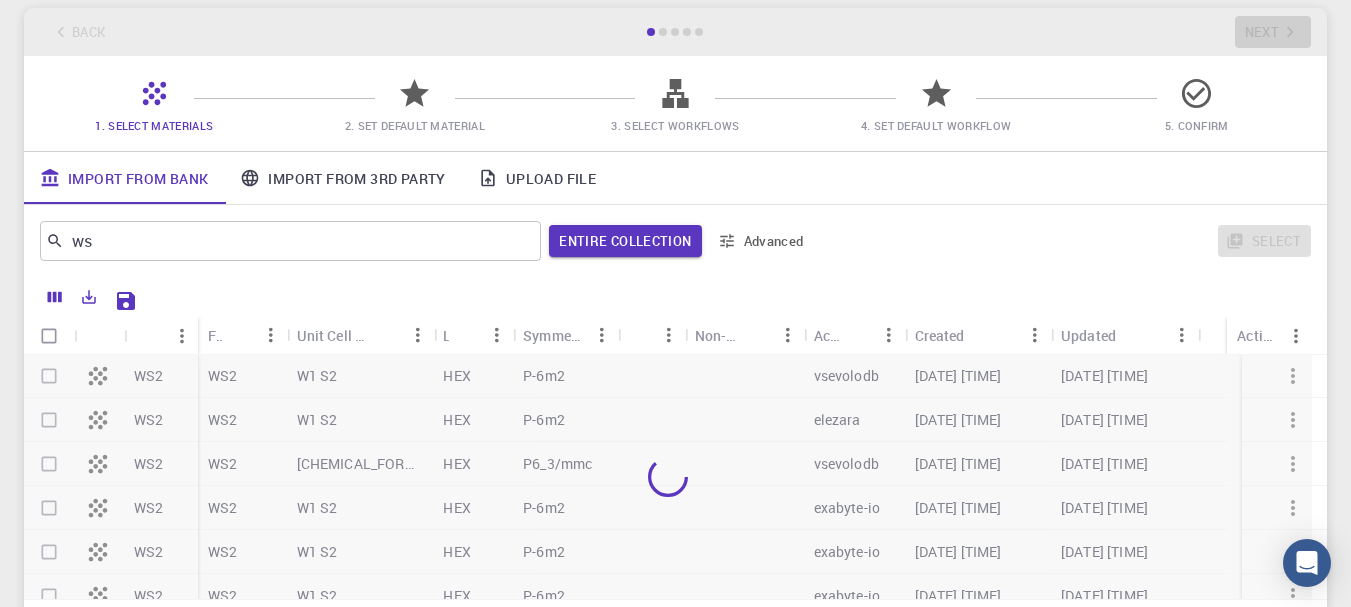 scroll, scrollTop: 0, scrollLeft: 0, axis: both 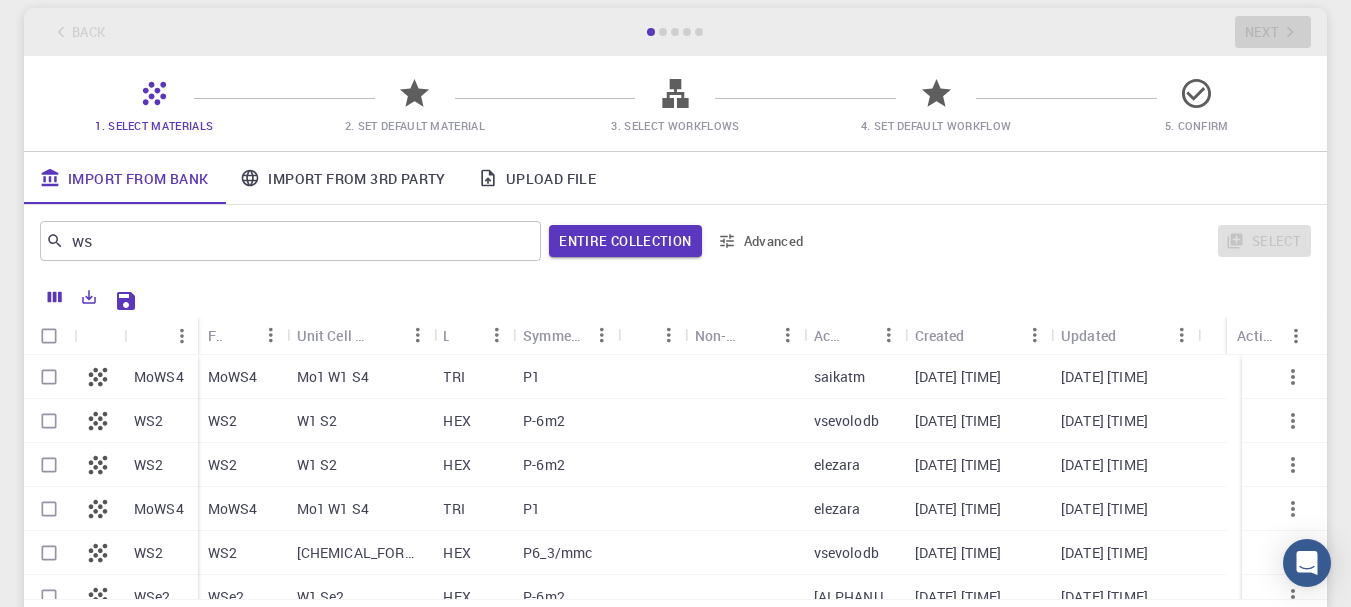click on "WS2" at bounding box center [242, 421] 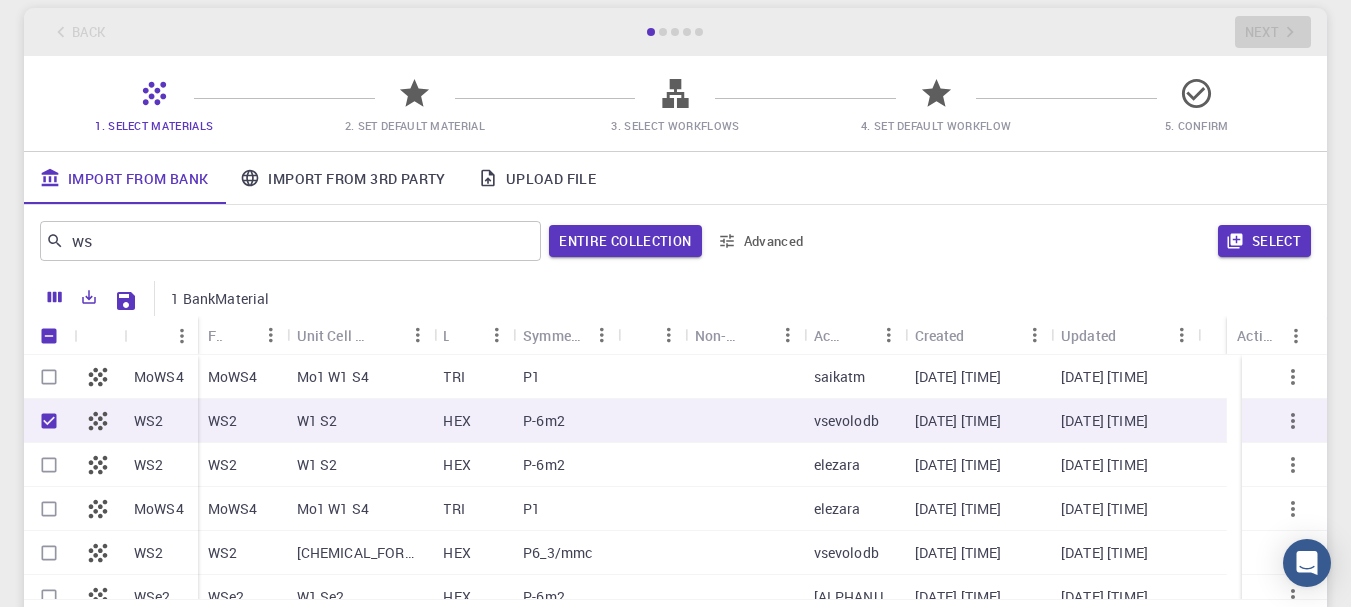 checkbox on "true" 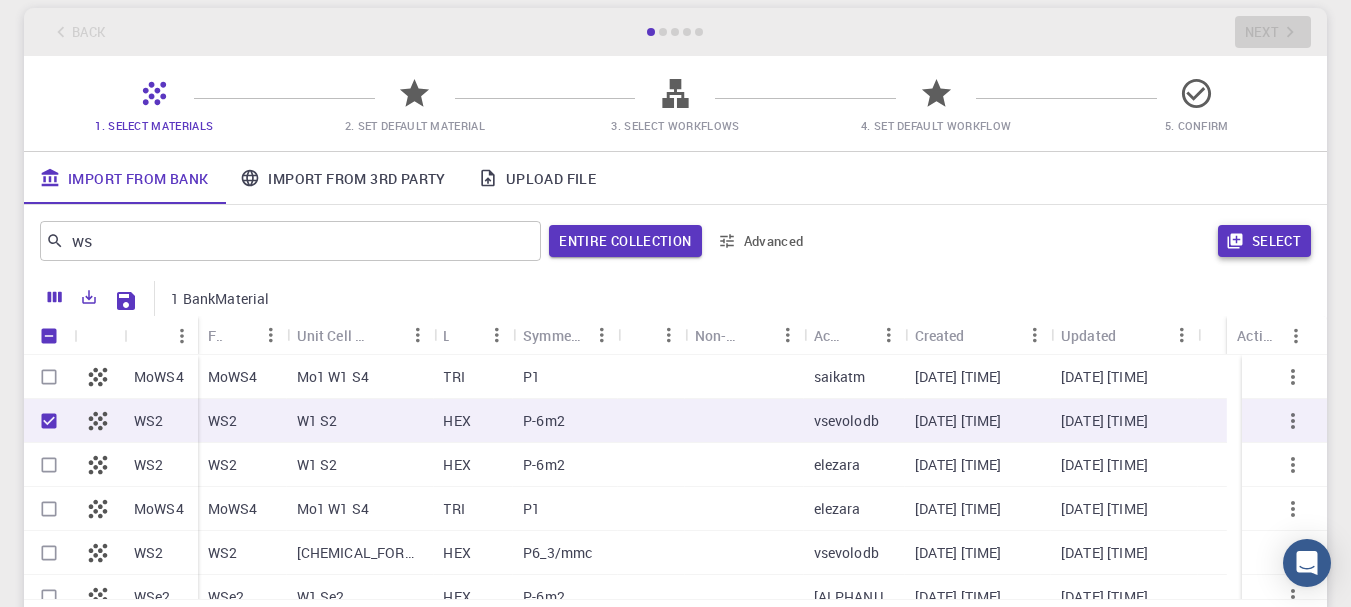 click on "Select" at bounding box center (1264, 241) 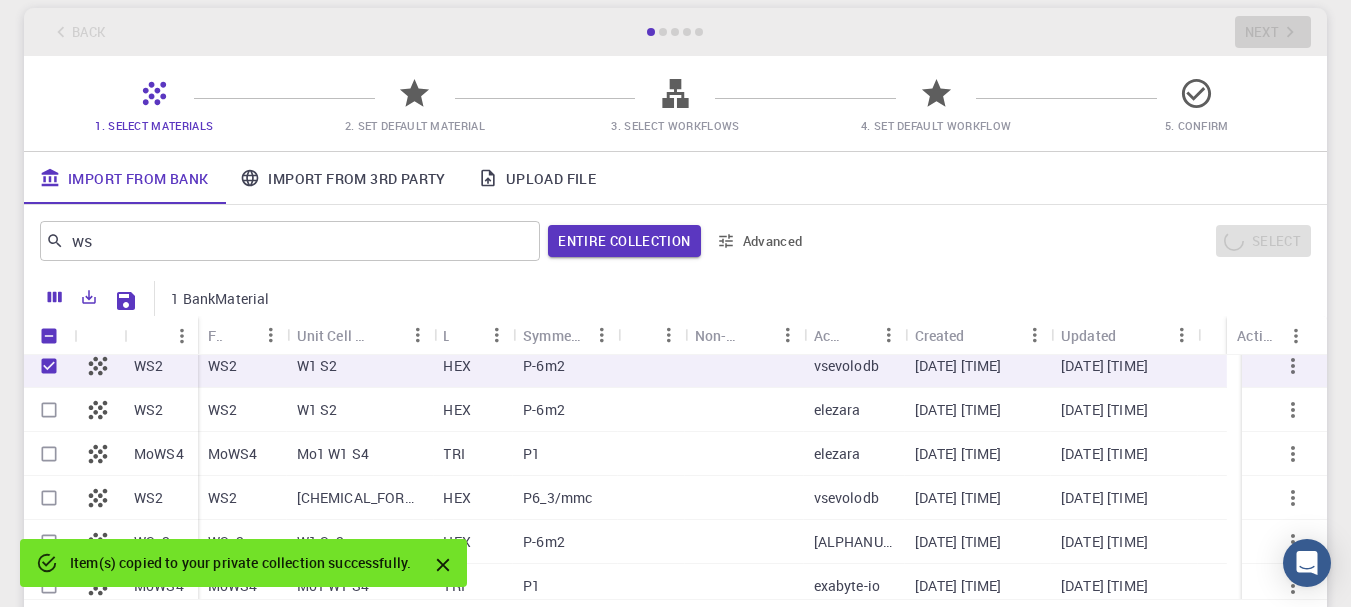 scroll, scrollTop: 100, scrollLeft: 0, axis: vertical 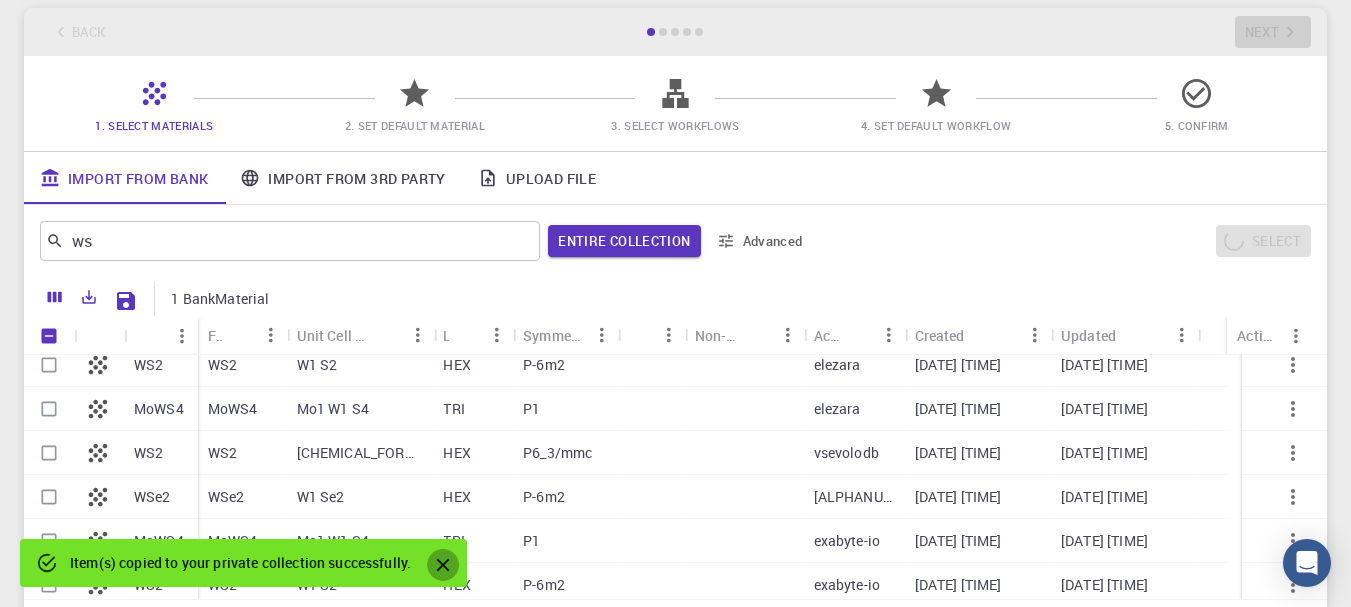 click 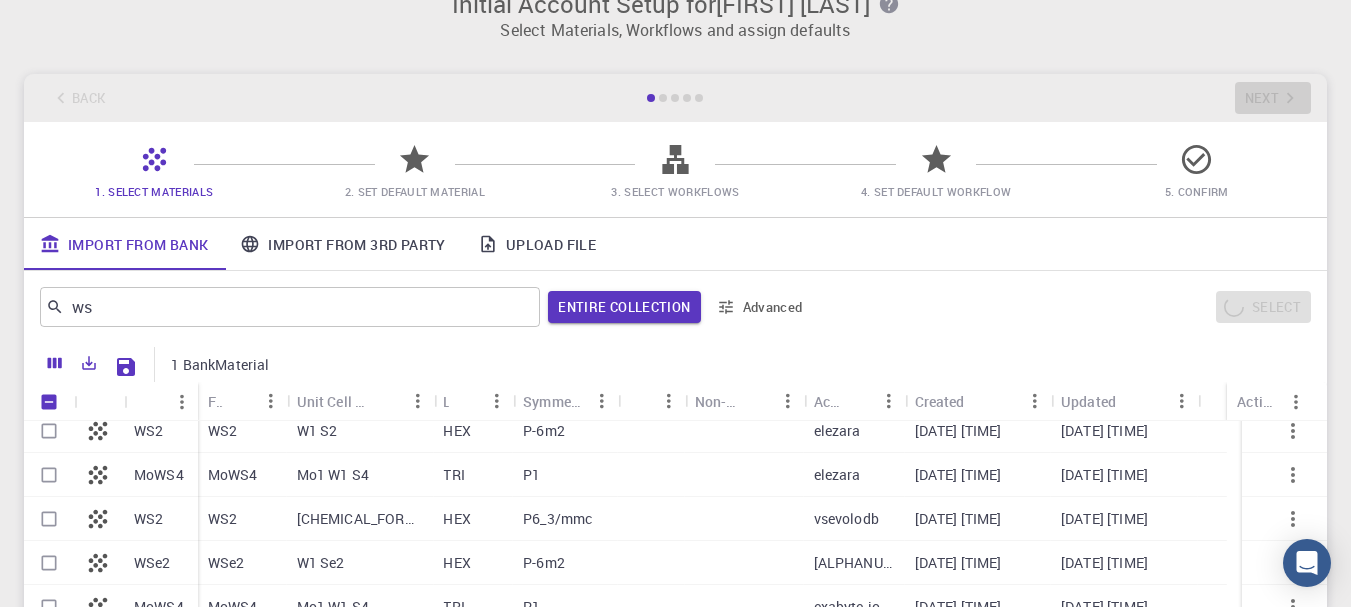 scroll, scrollTop: 0, scrollLeft: 0, axis: both 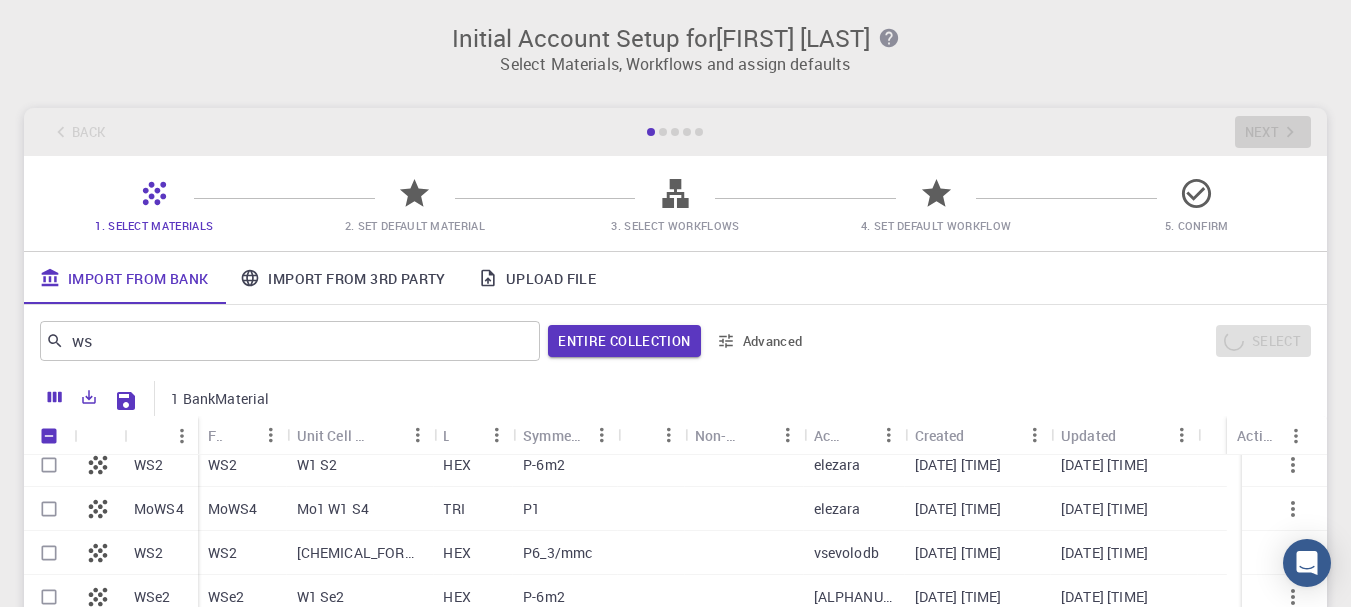 click on "Import From Bank Import From 3rd Party Upload File" at bounding box center [675, 278] 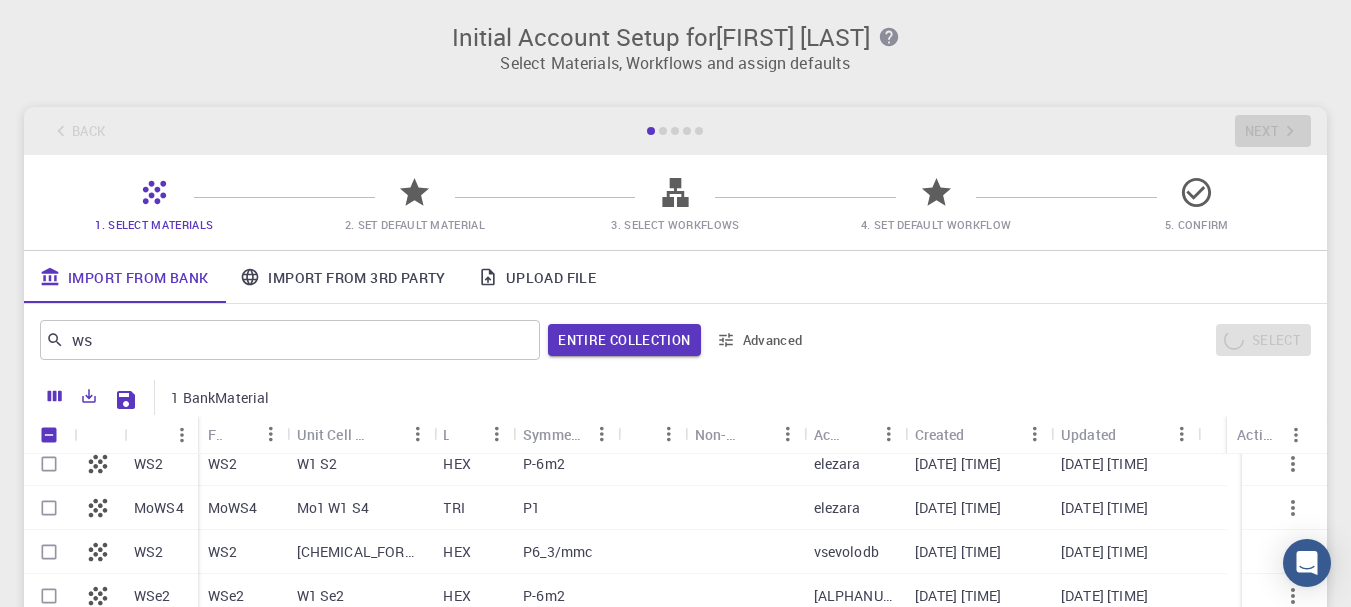 scroll, scrollTop: 0, scrollLeft: 0, axis: both 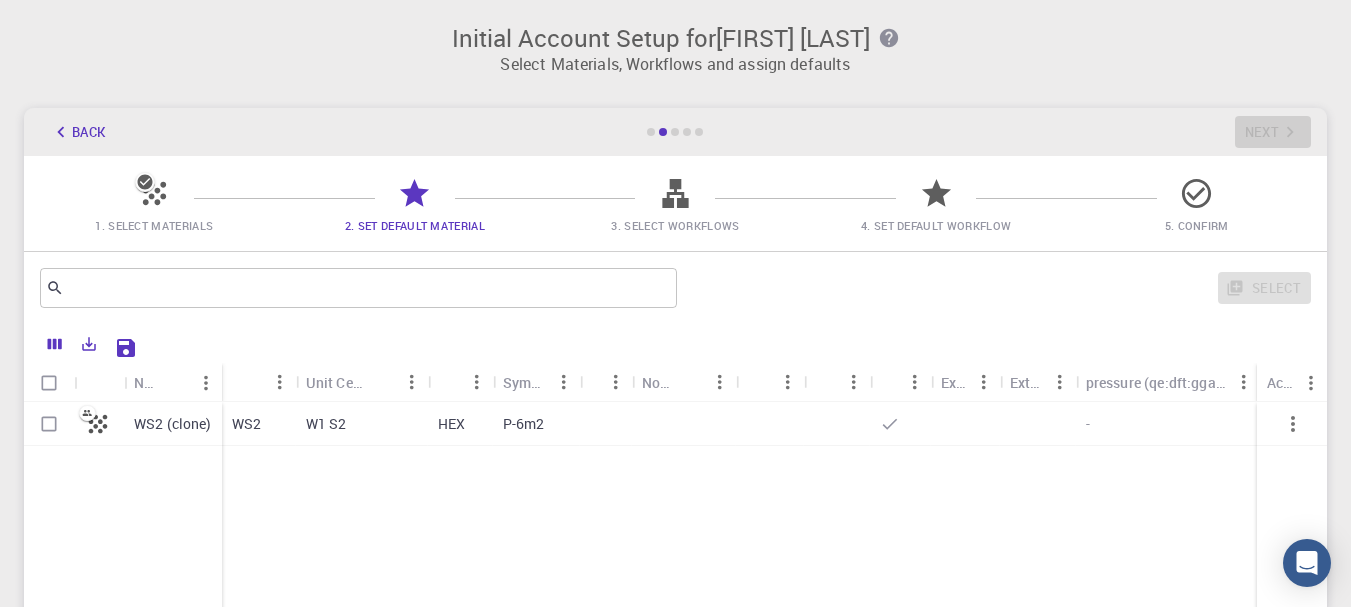 click at bounding box center (49, 424) 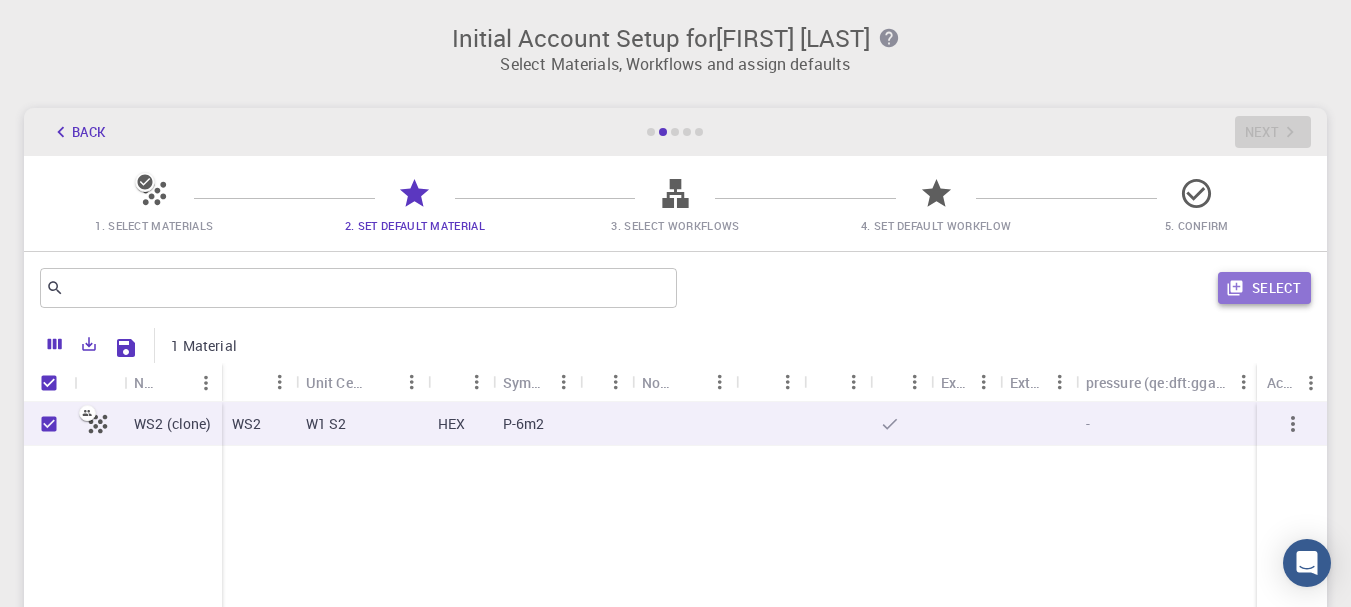click on "Select" at bounding box center (1264, 288) 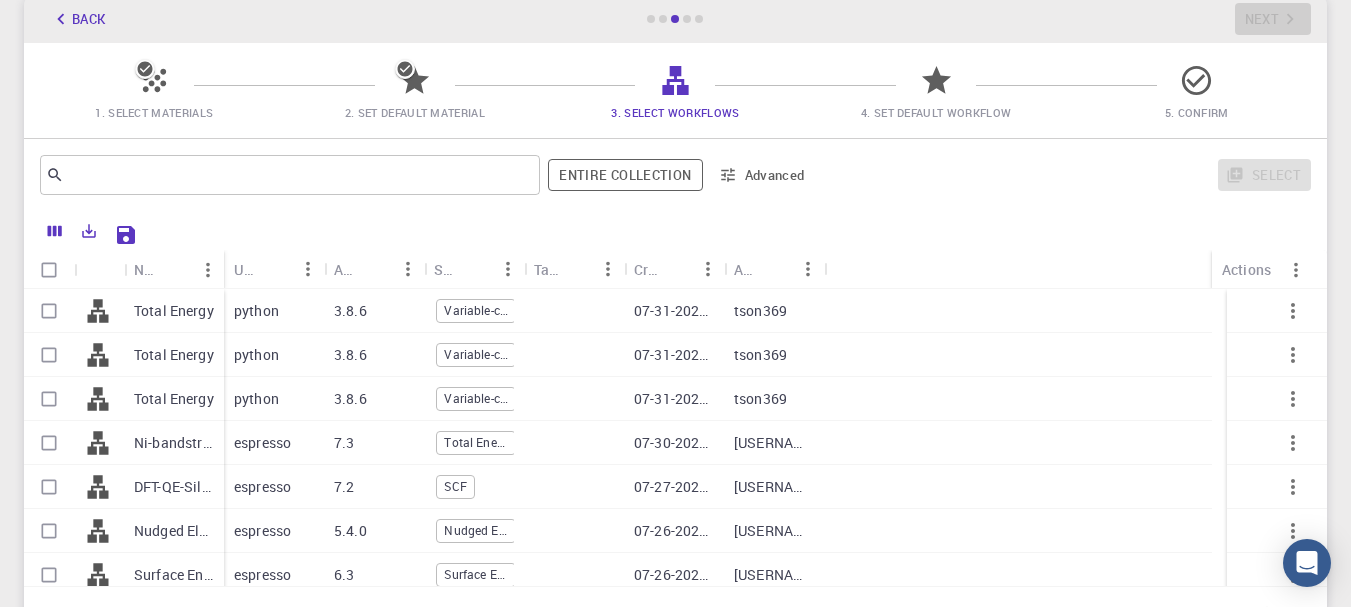 scroll, scrollTop: 200, scrollLeft: 0, axis: vertical 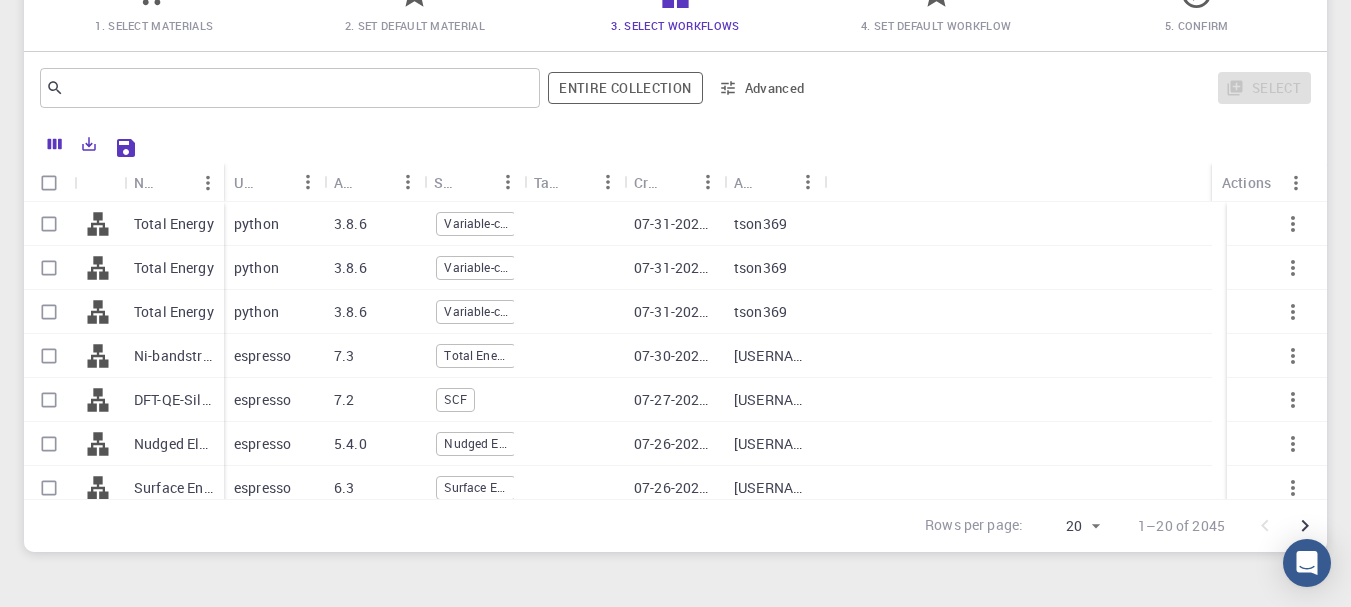 click at bounding box center (49, 400) 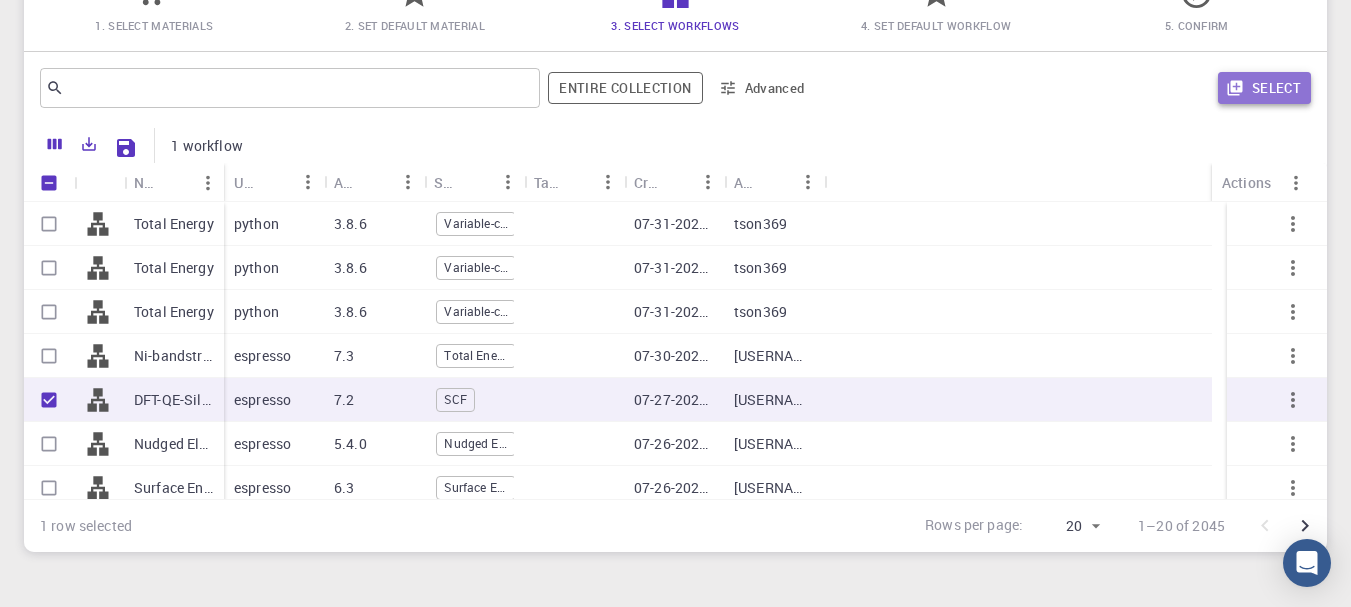 click on "Select" at bounding box center [1264, 88] 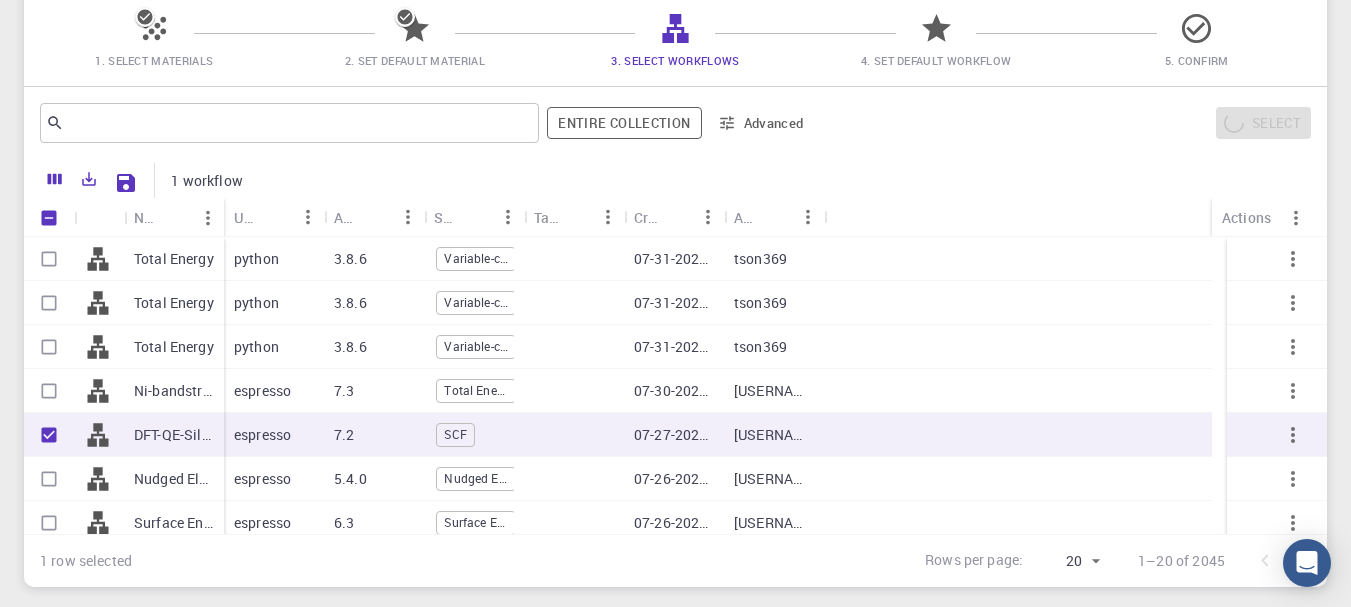 scroll, scrollTop: 200, scrollLeft: 0, axis: vertical 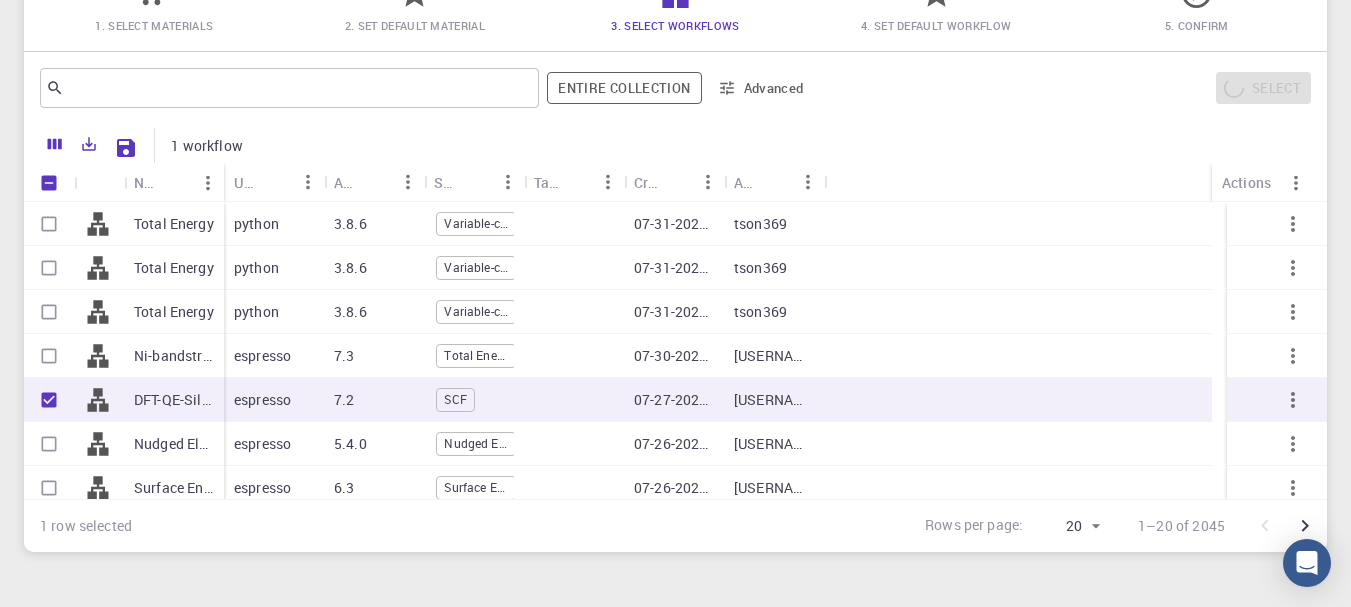 click on "Select" at bounding box center [1066, 88] 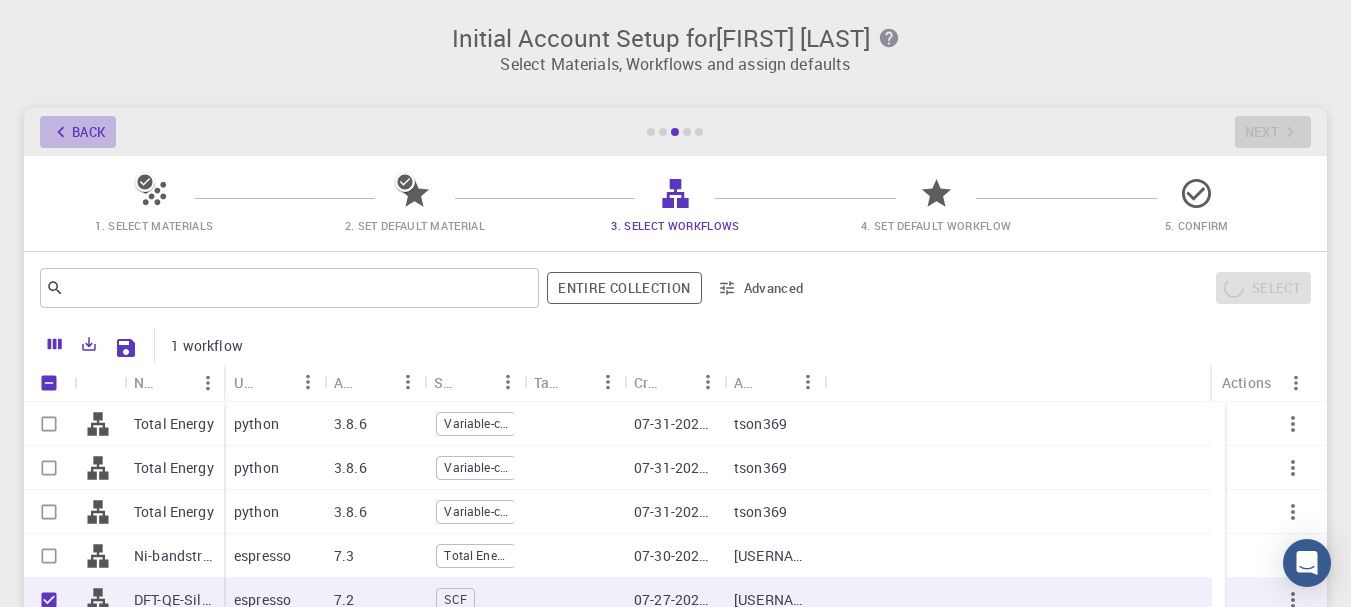 click on "Back" at bounding box center [78, 132] 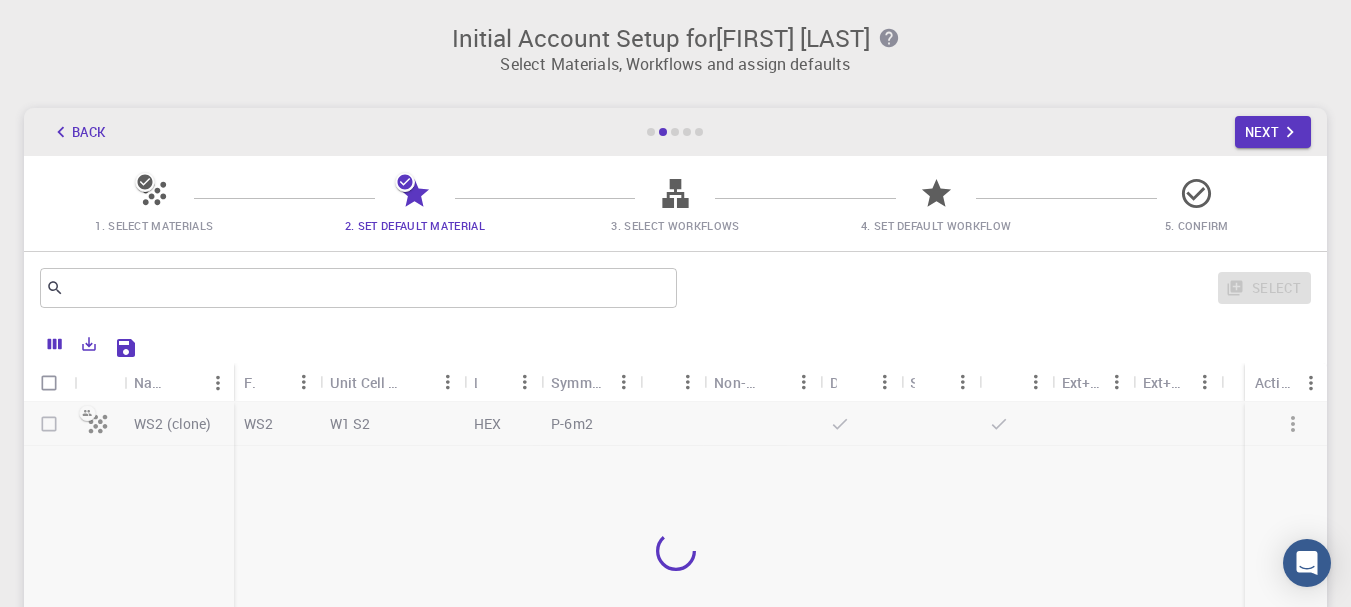click at bounding box center (675, 550) 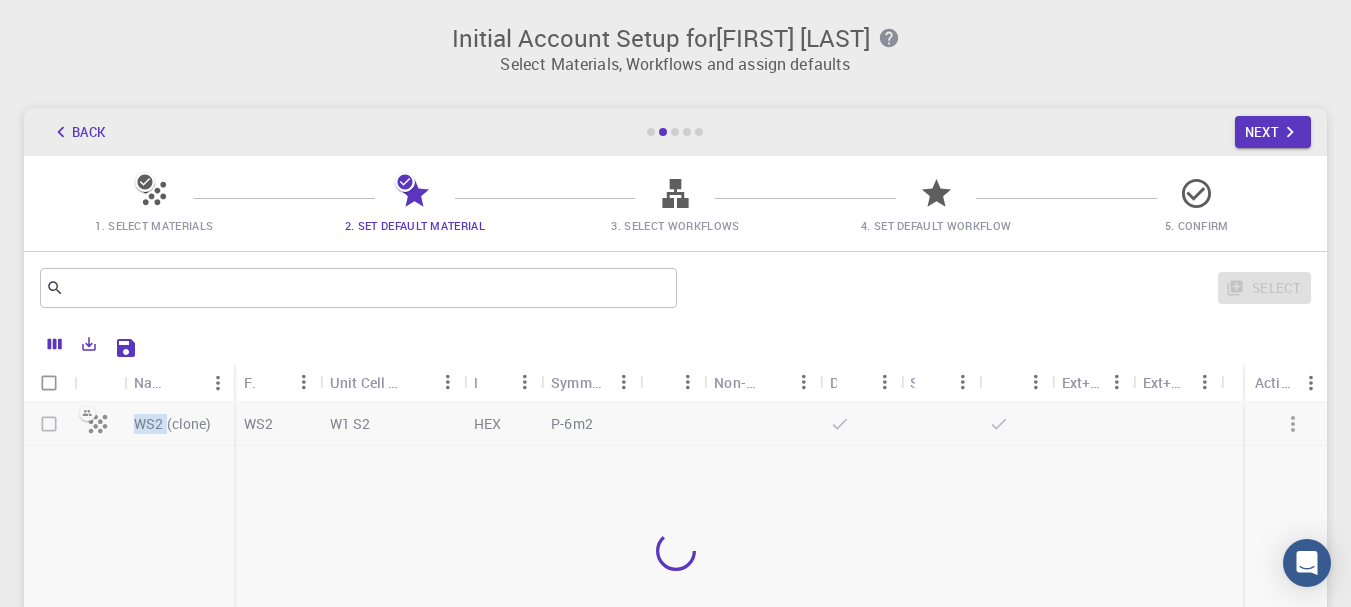 click at bounding box center (675, 550) 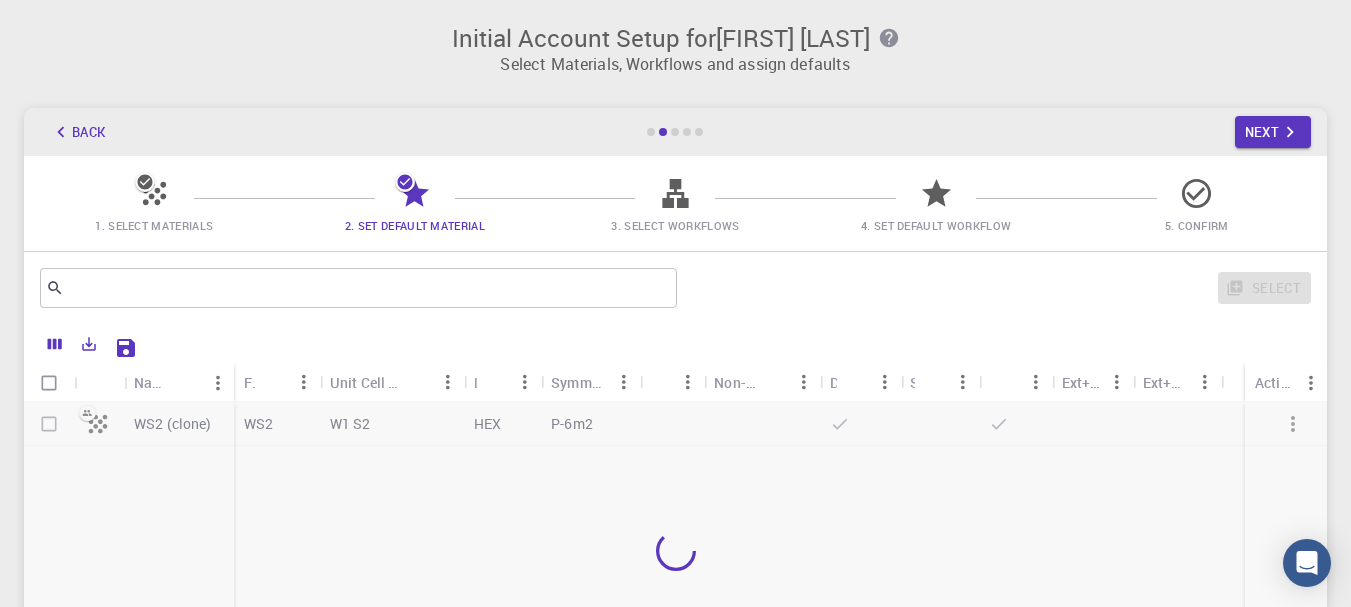 click on "Select" at bounding box center [998, 288] 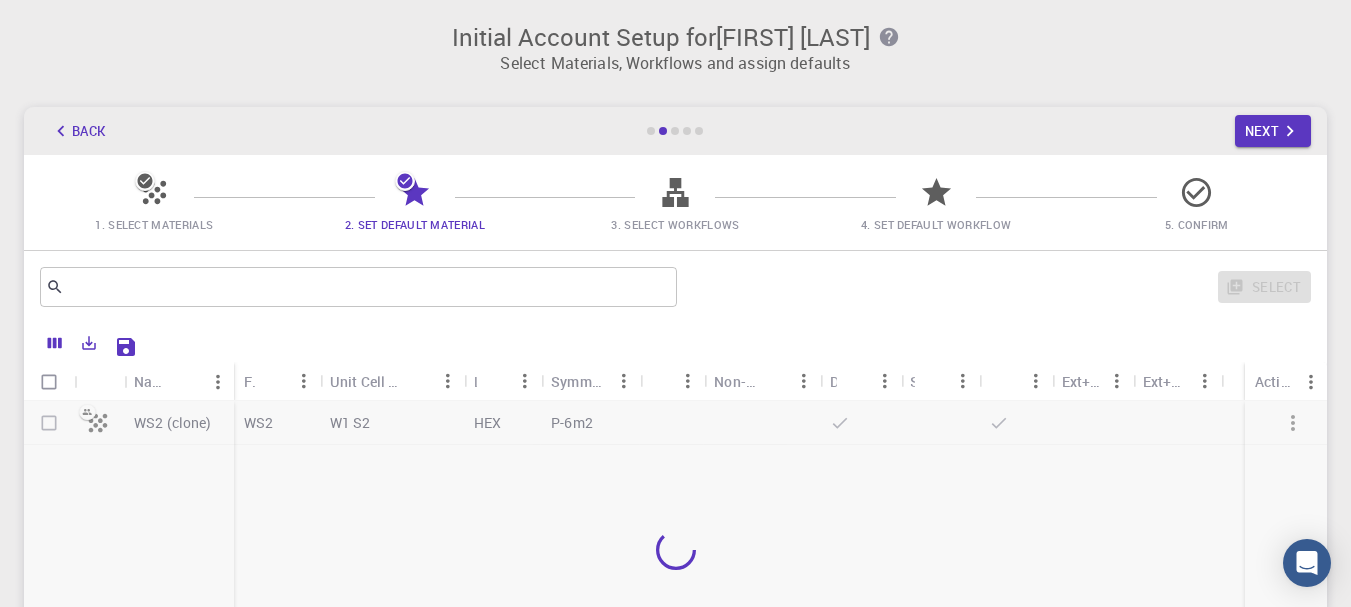 scroll, scrollTop: 0, scrollLeft: 0, axis: both 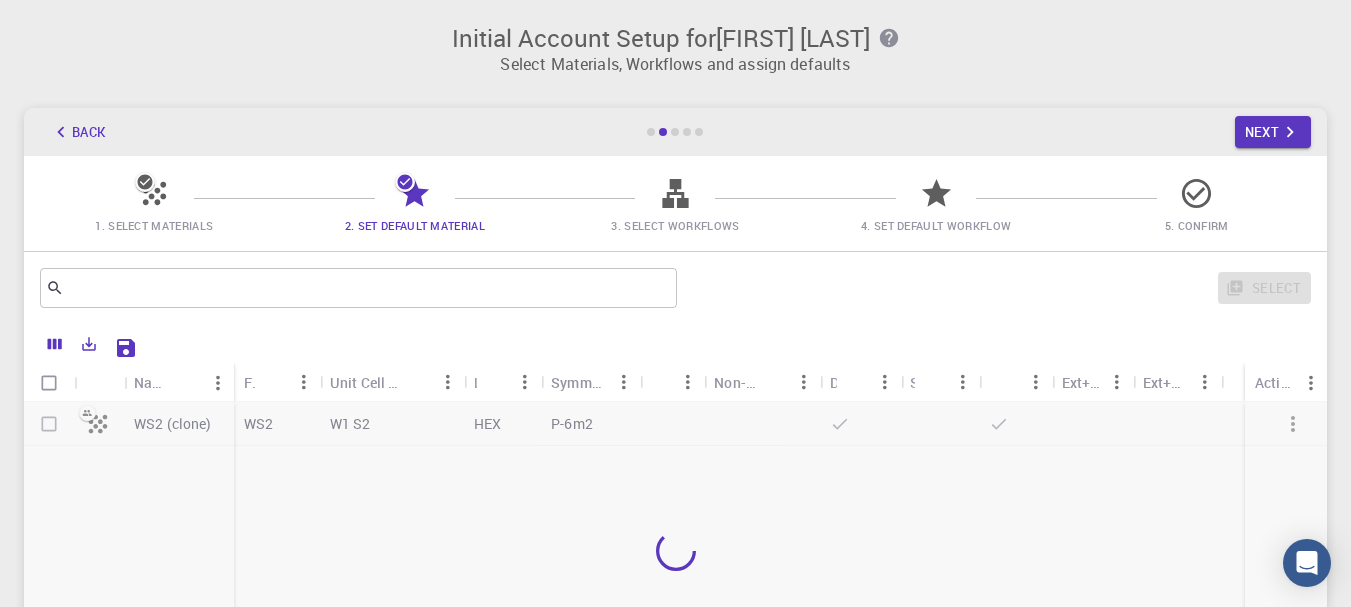click at bounding box center (675, 550) 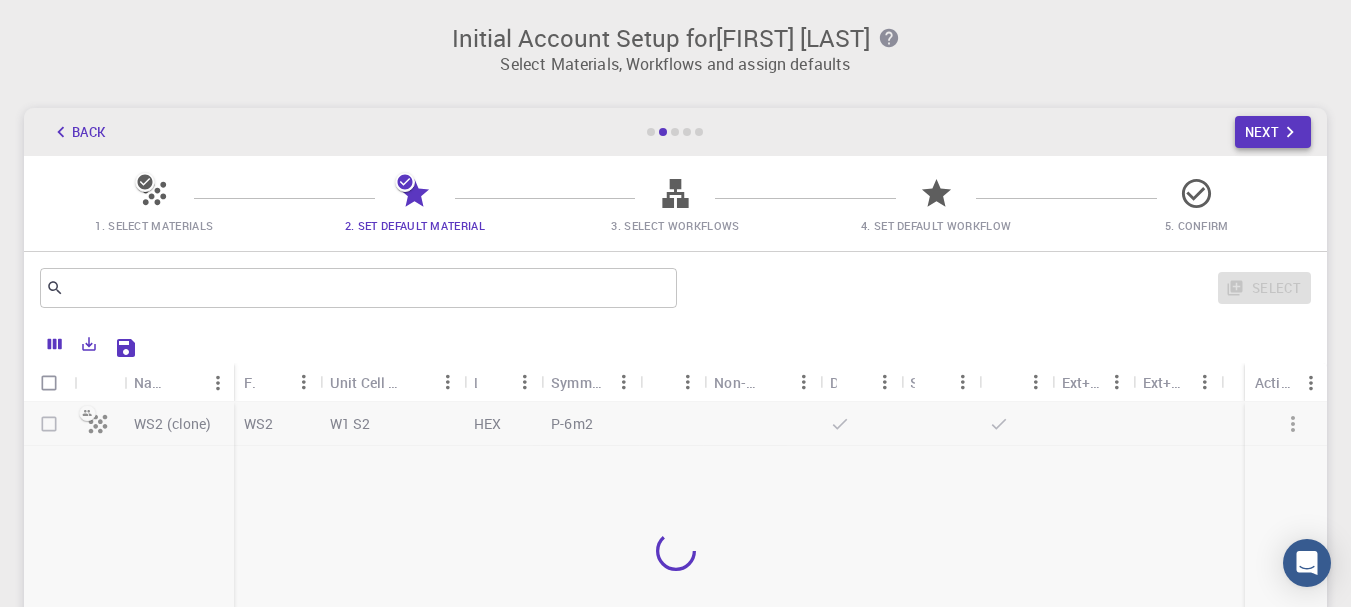 click 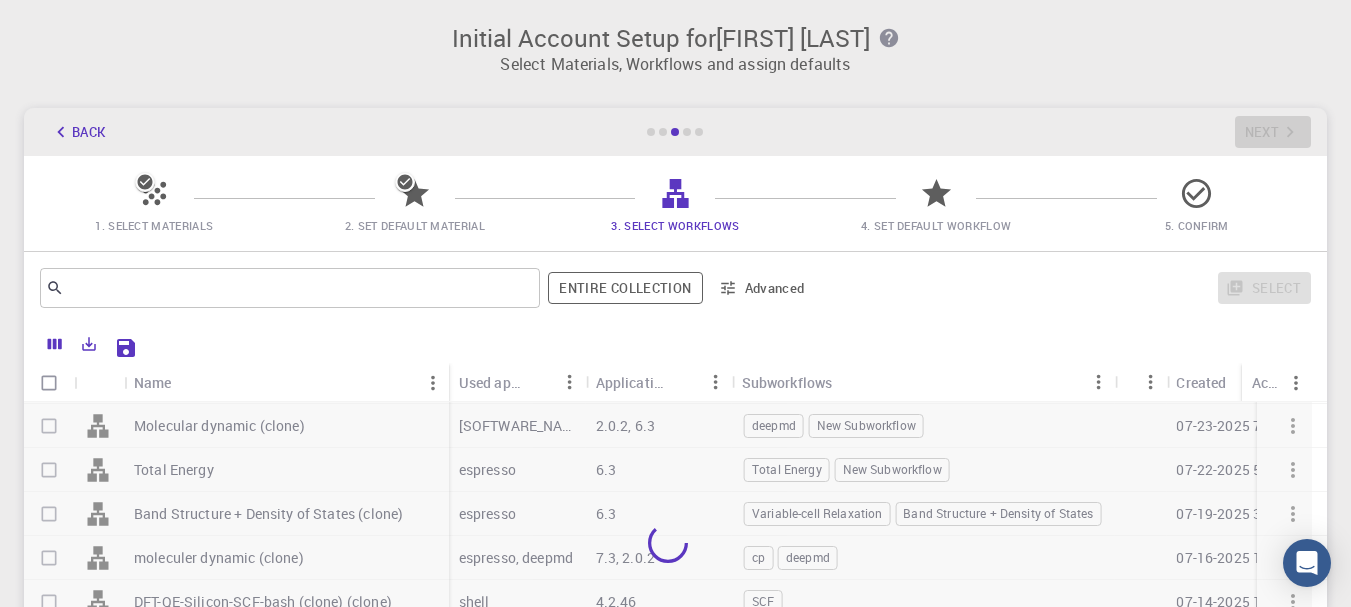 scroll, scrollTop: 500, scrollLeft: 0, axis: vertical 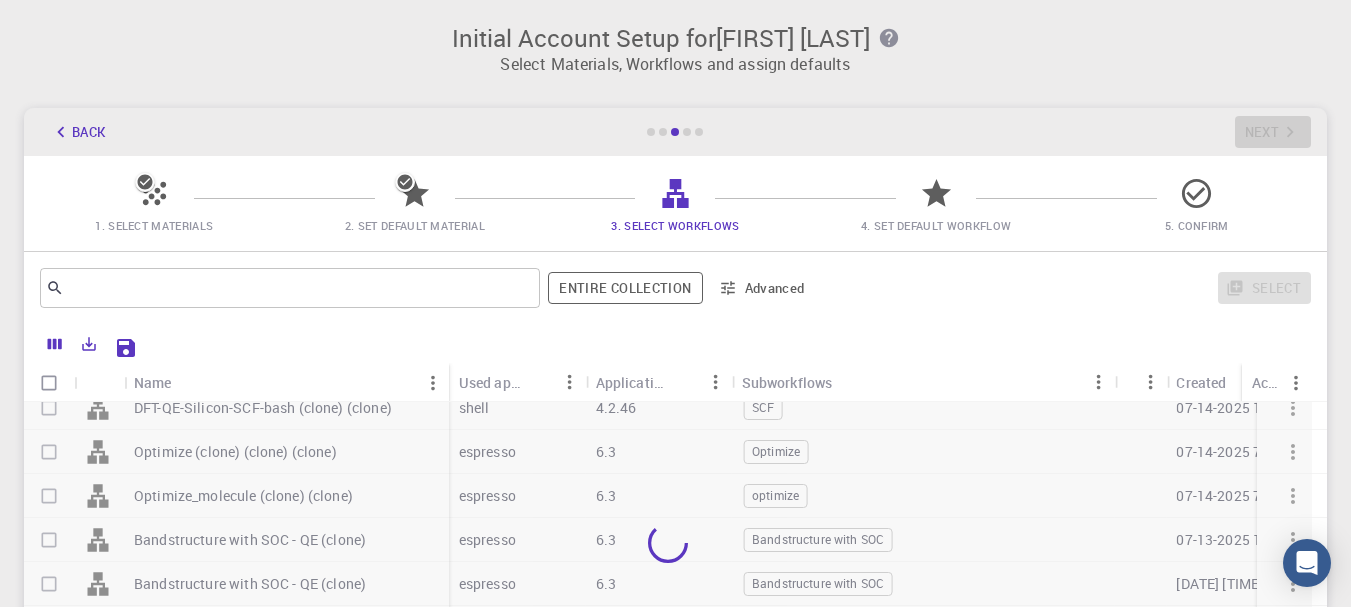 click at bounding box center [668, 543] 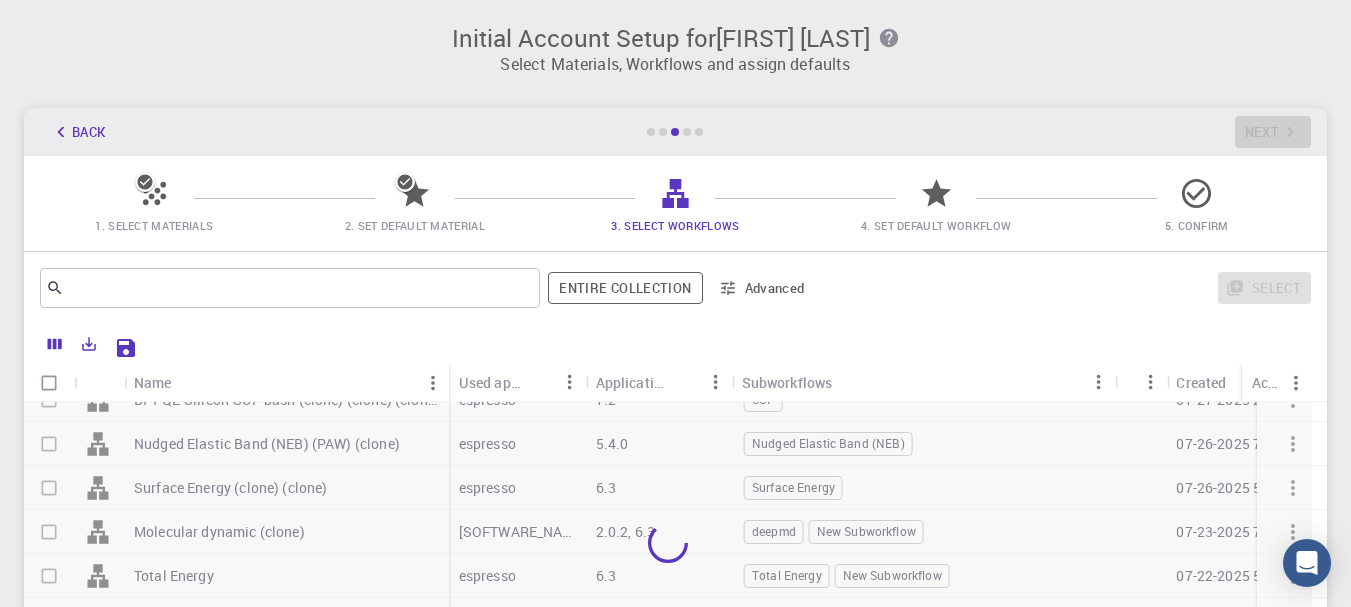 scroll, scrollTop: 100, scrollLeft: 0, axis: vertical 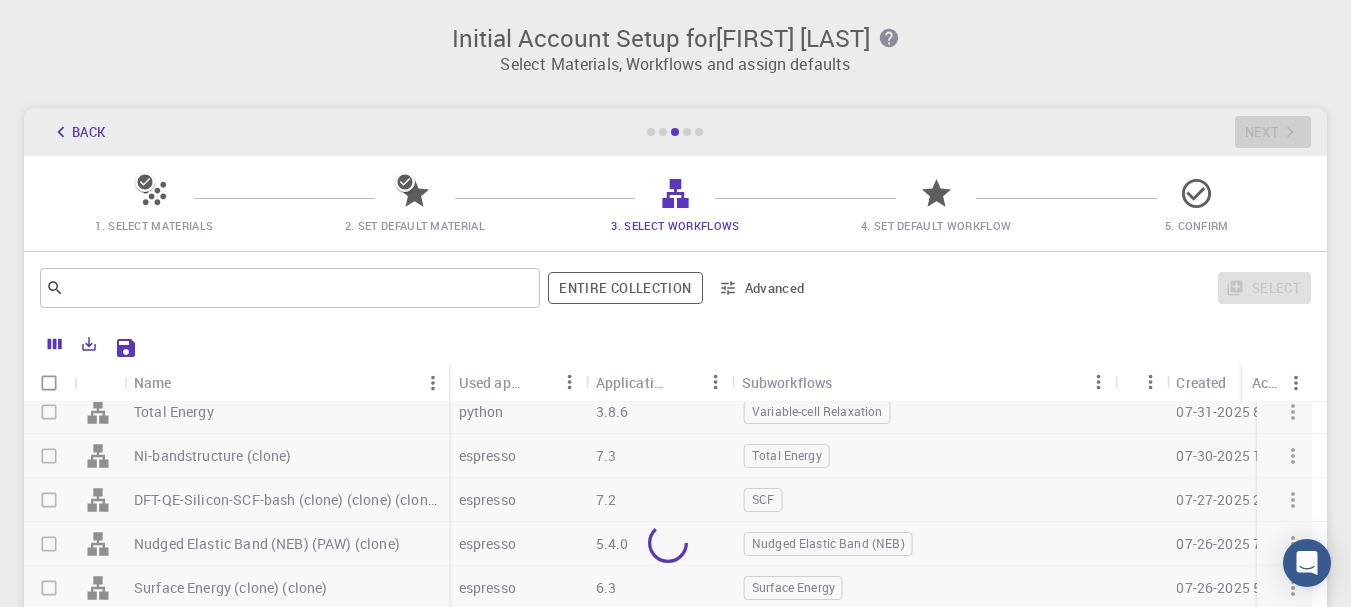 click at bounding box center (668, 543) 